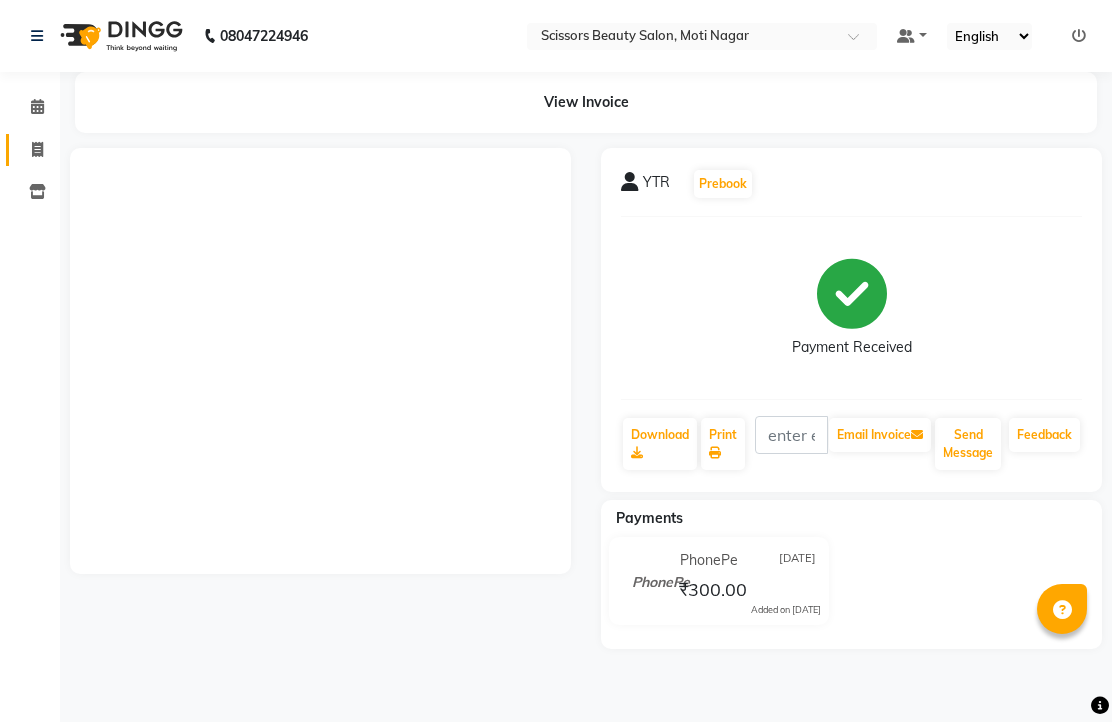scroll, scrollTop: 0, scrollLeft: 0, axis: both 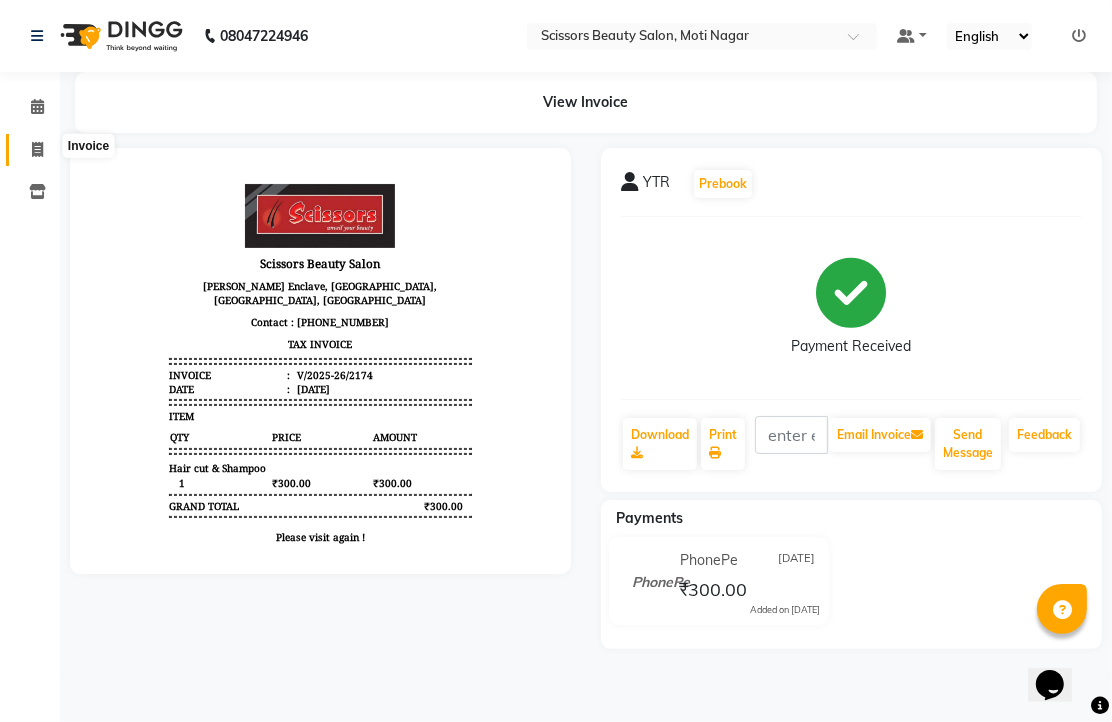 click 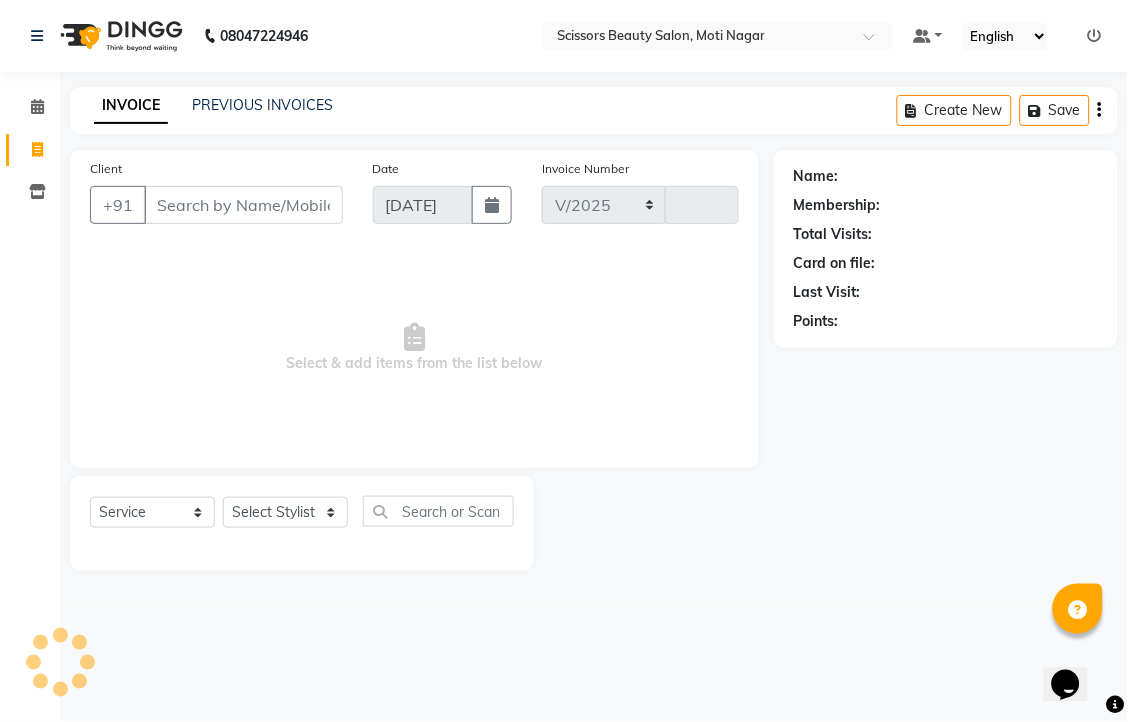 select on "7057" 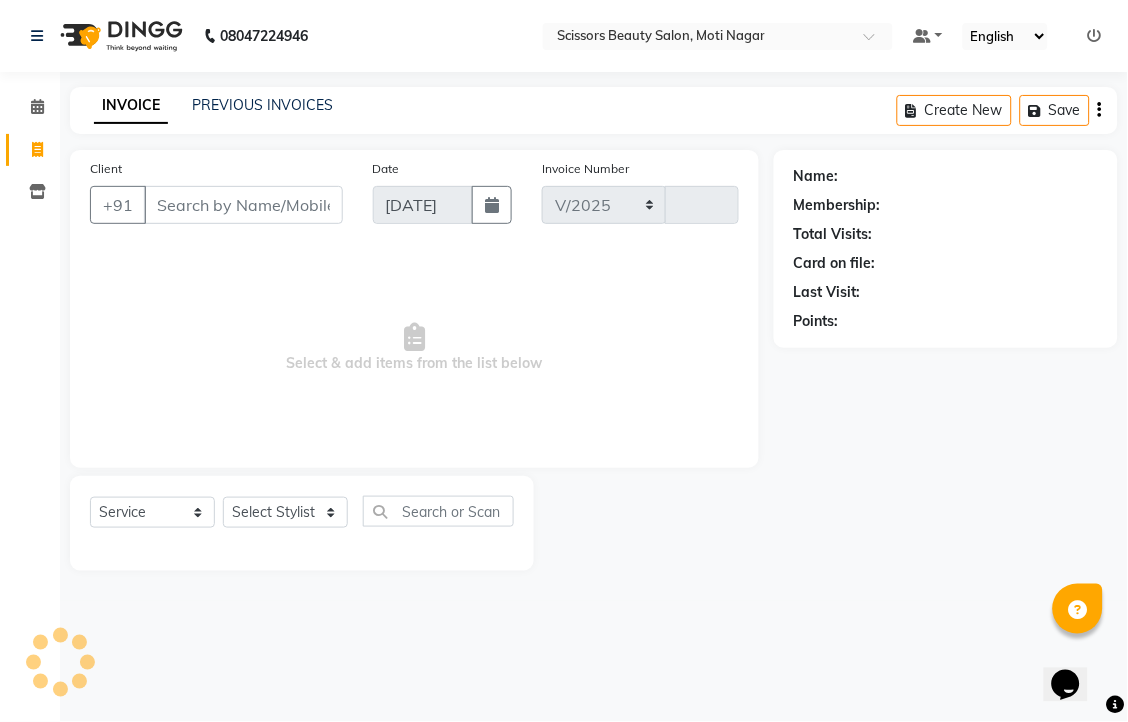 type on "2175" 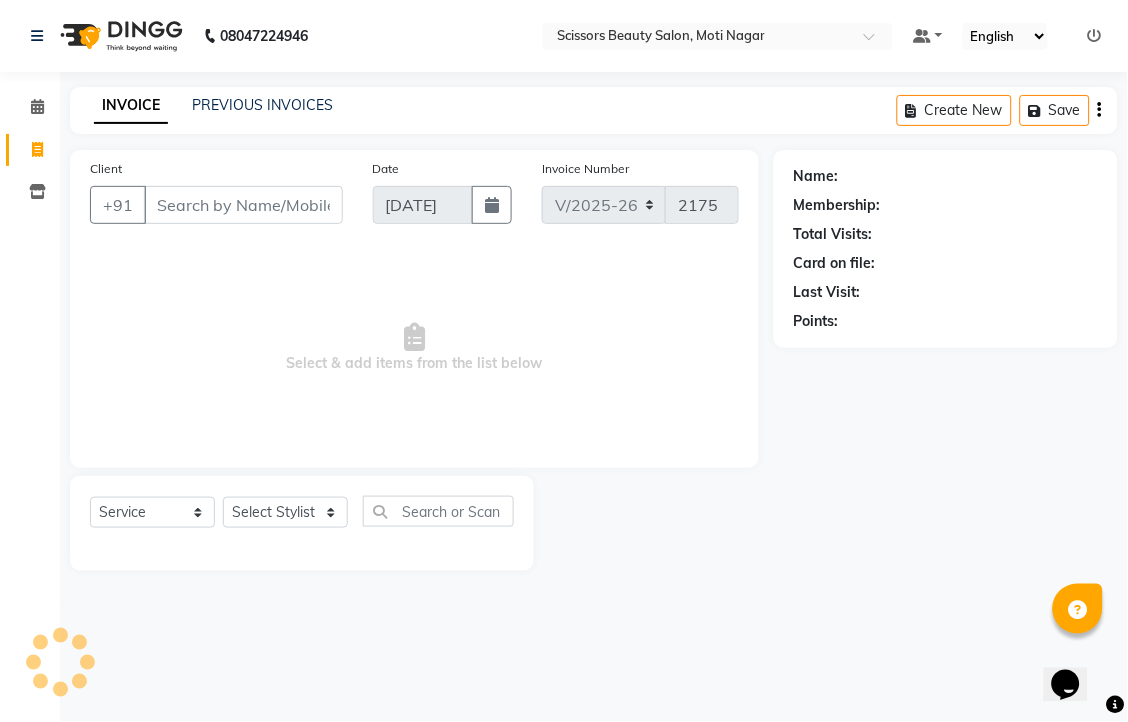 click on "Client" at bounding box center [243, 205] 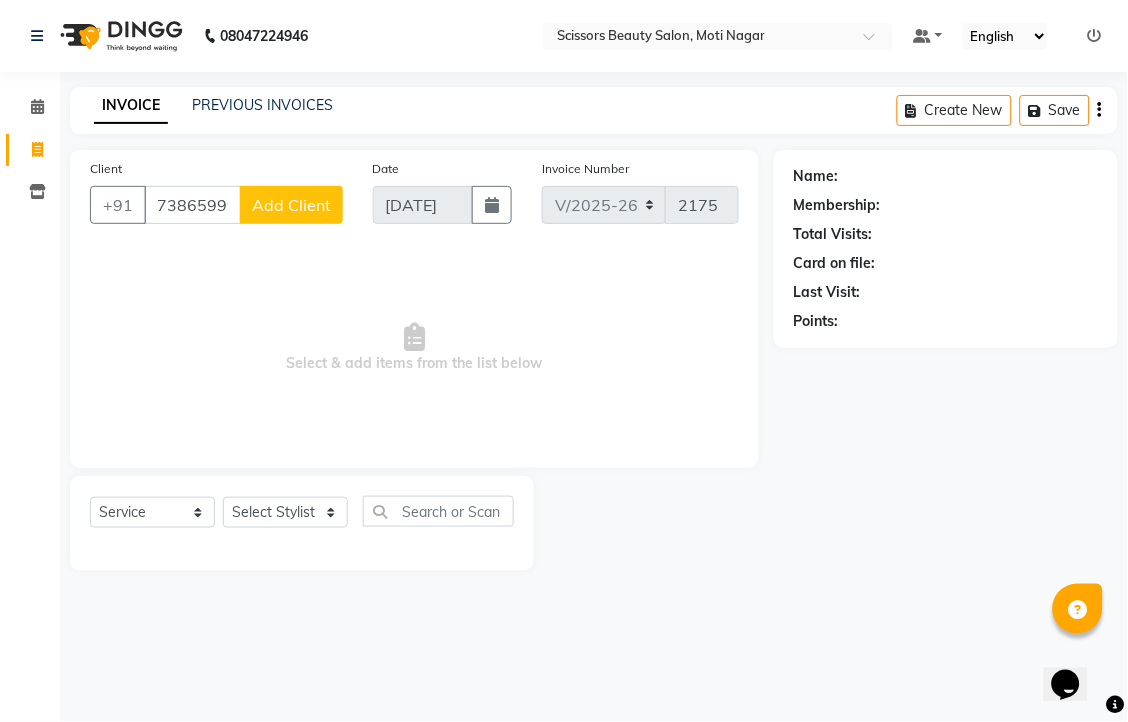 type on "7386599999" 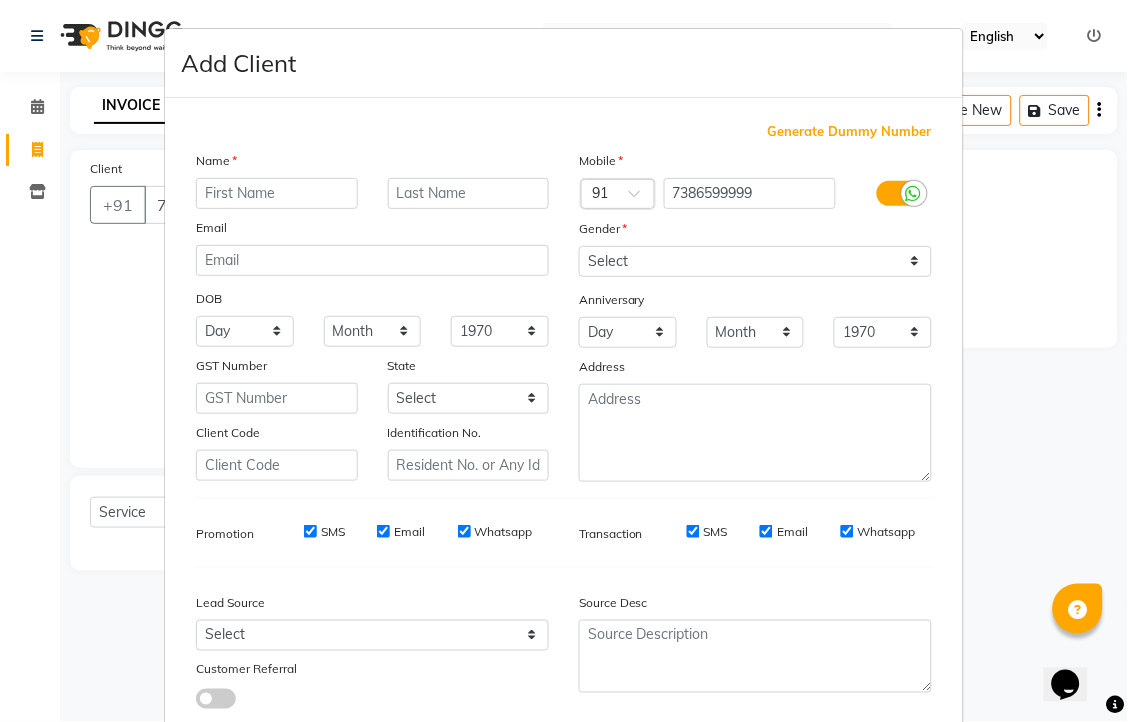 click at bounding box center [277, 193] 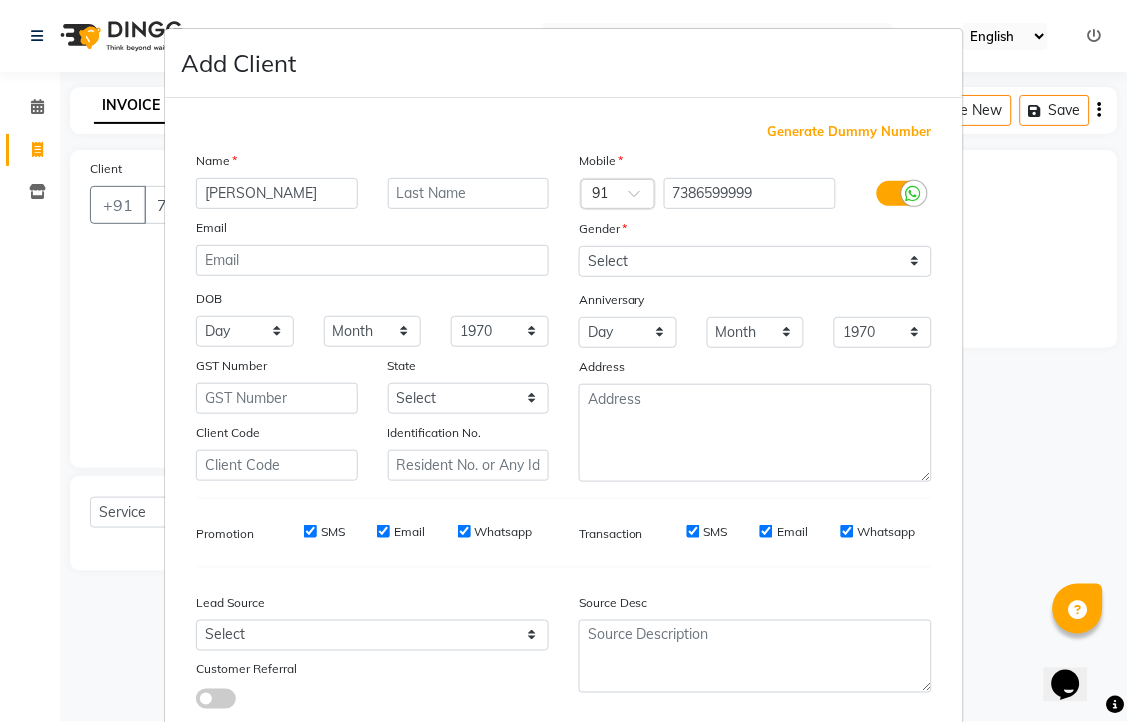 type on "[PERSON_NAME]" 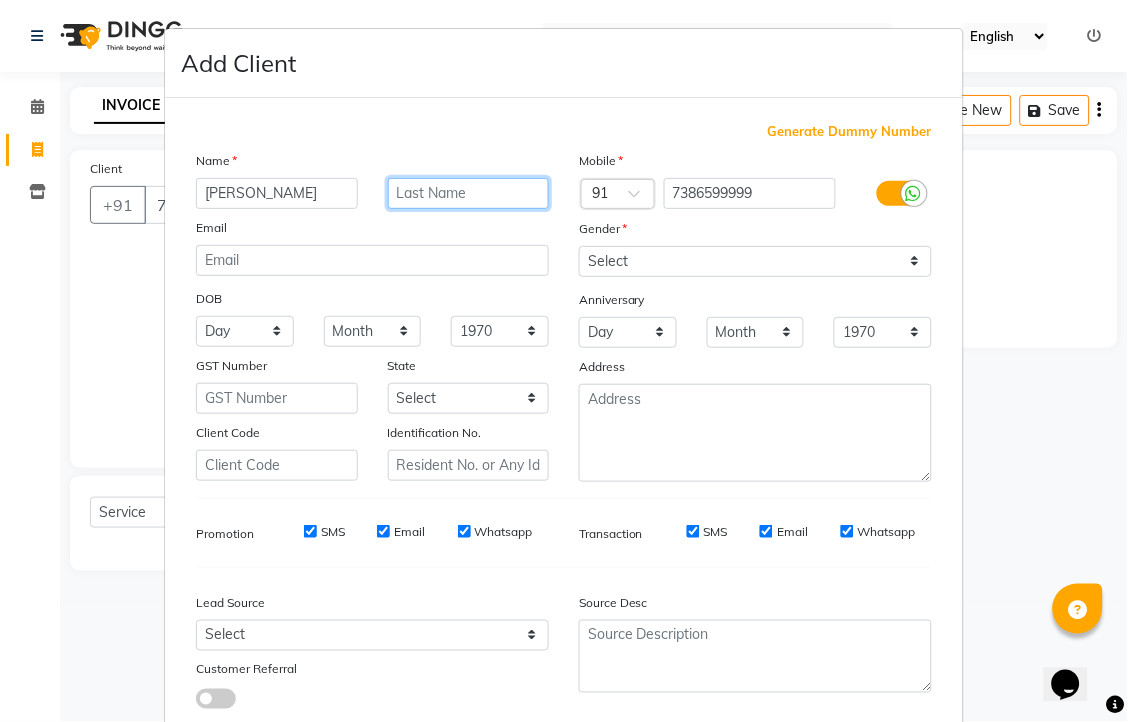 type on "E" 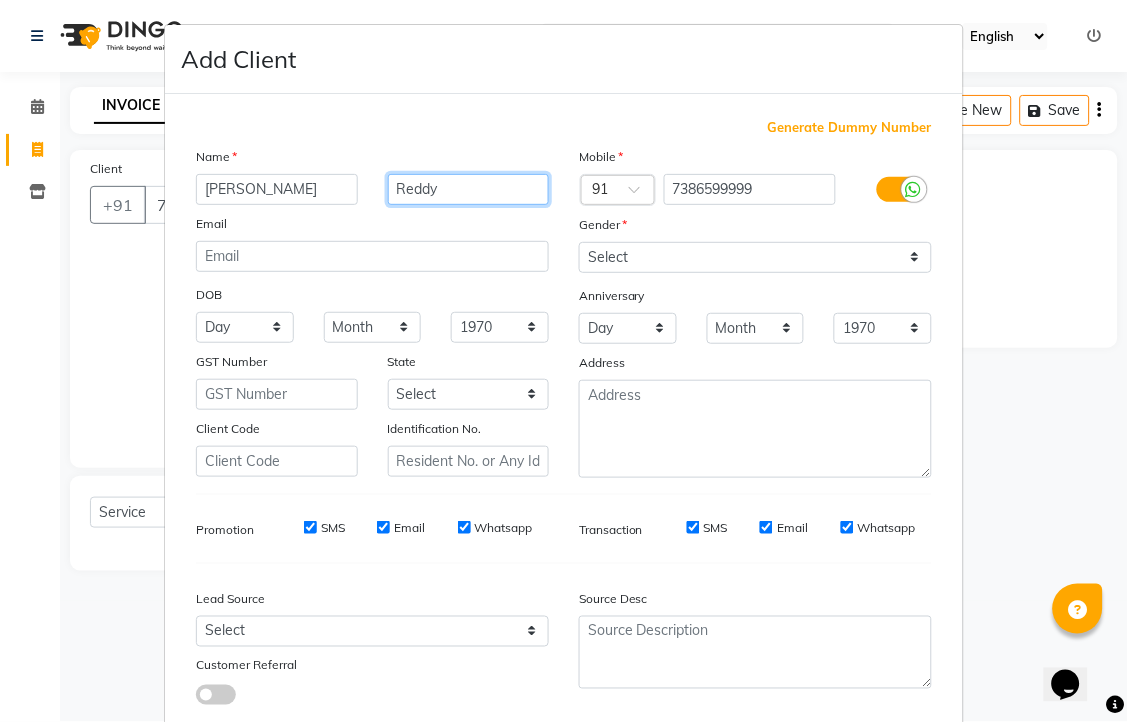 scroll, scrollTop: 0, scrollLeft: 0, axis: both 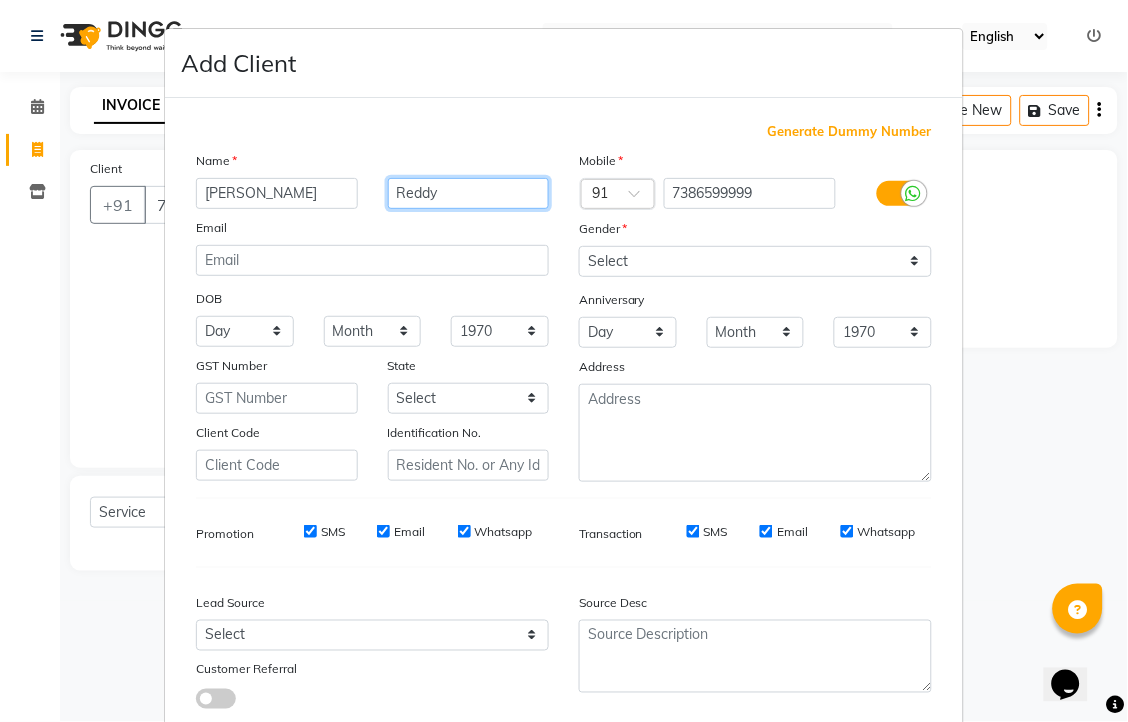type on "Reddy" 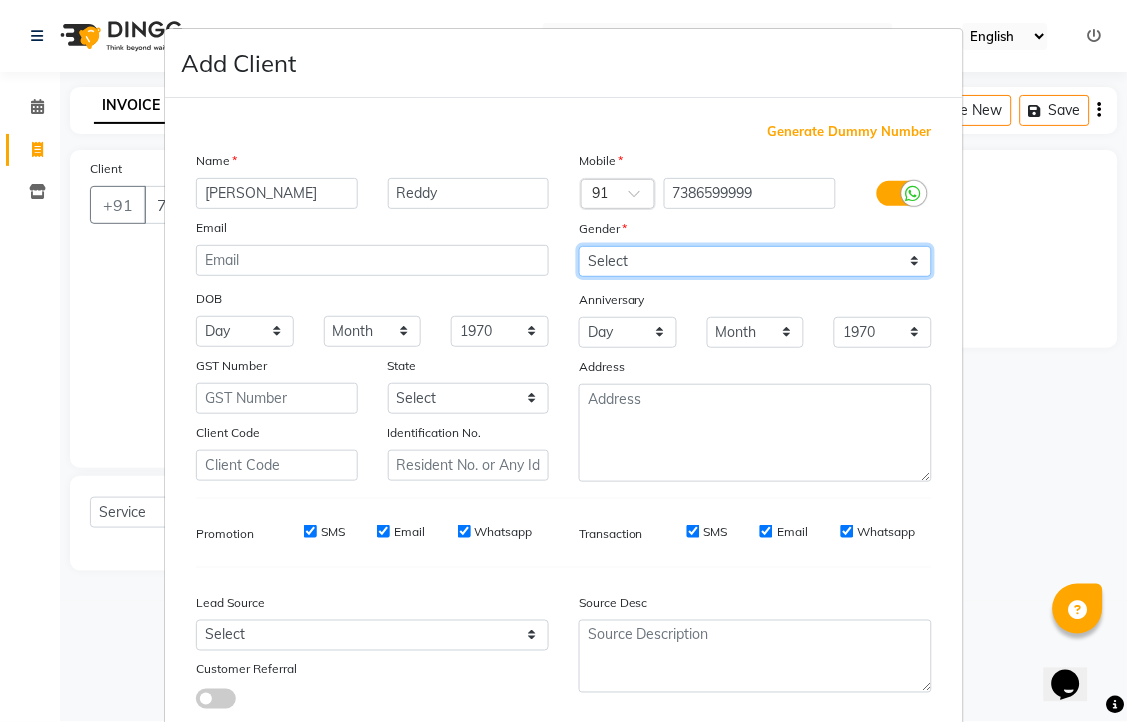 click on "Select [DEMOGRAPHIC_DATA] [DEMOGRAPHIC_DATA] Other Prefer Not To Say" at bounding box center (755, 261) 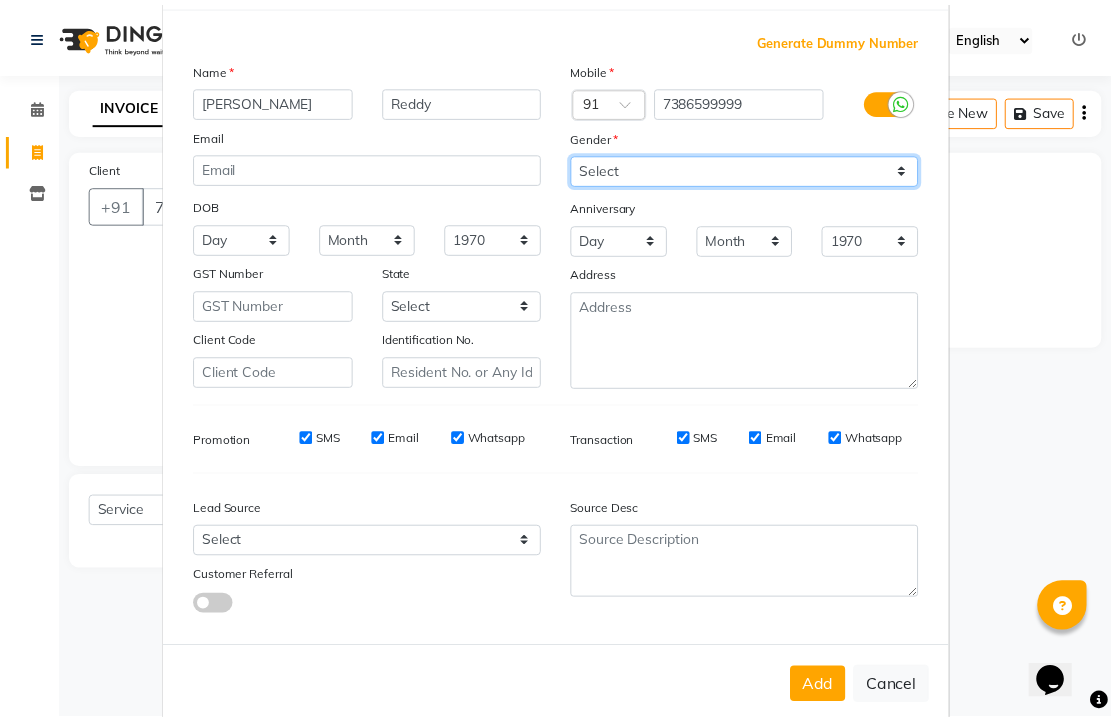 scroll, scrollTop: 292, scrollLeft: 0, axis: vertical 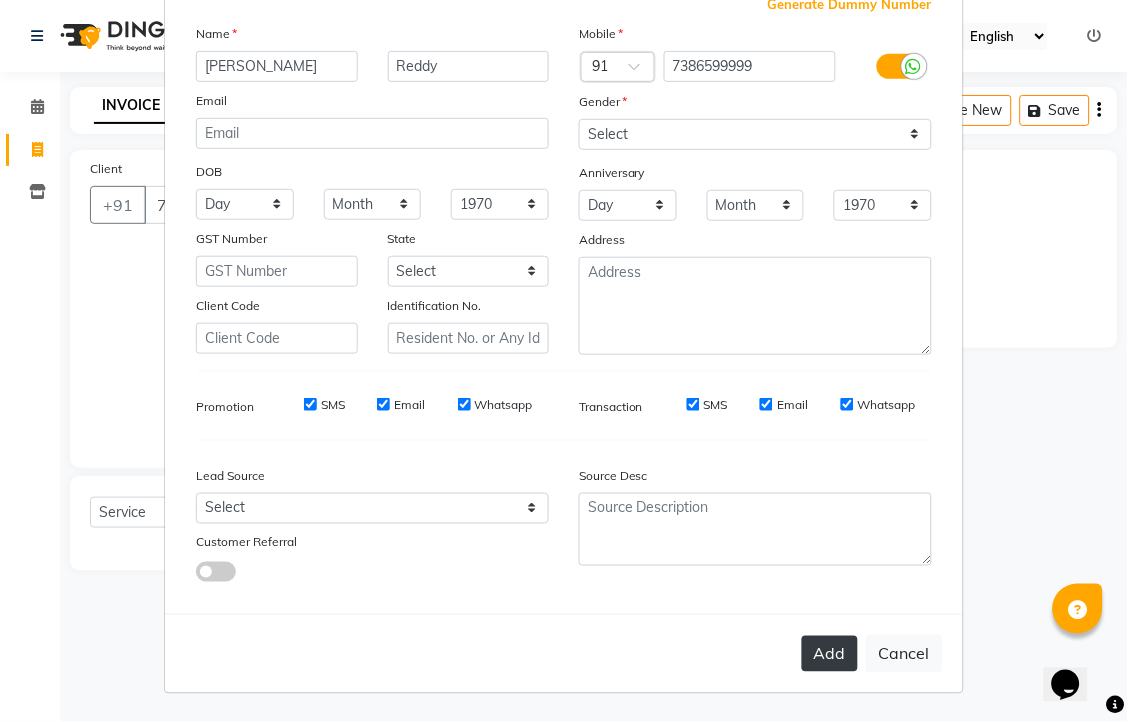 click on "Add" at bounding box center (830, 654) 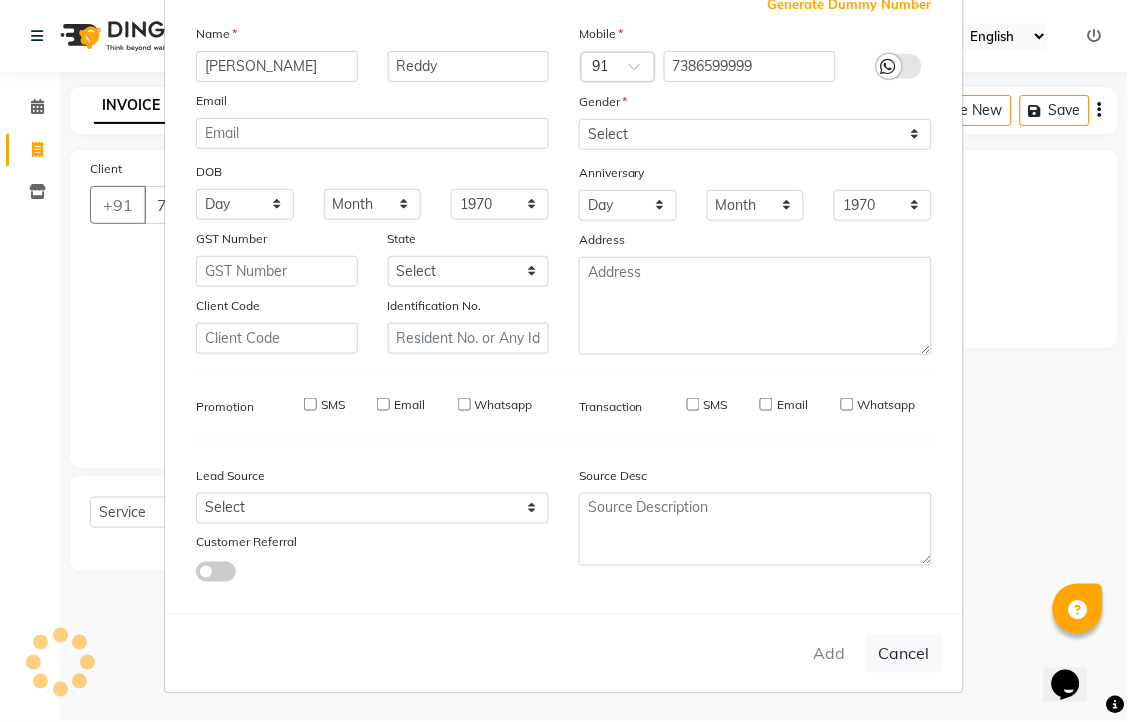 type on "73******99" 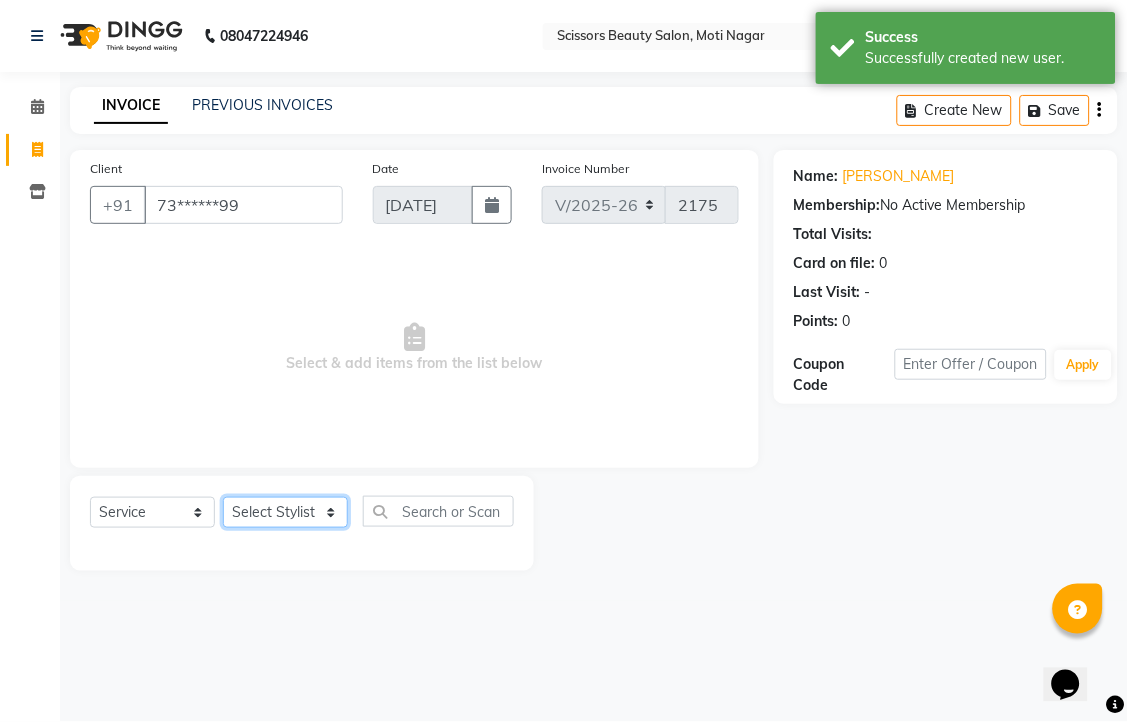 click on "Select Stylist [PERSON_NAME] [PERSON_NAME] Sir Staff" 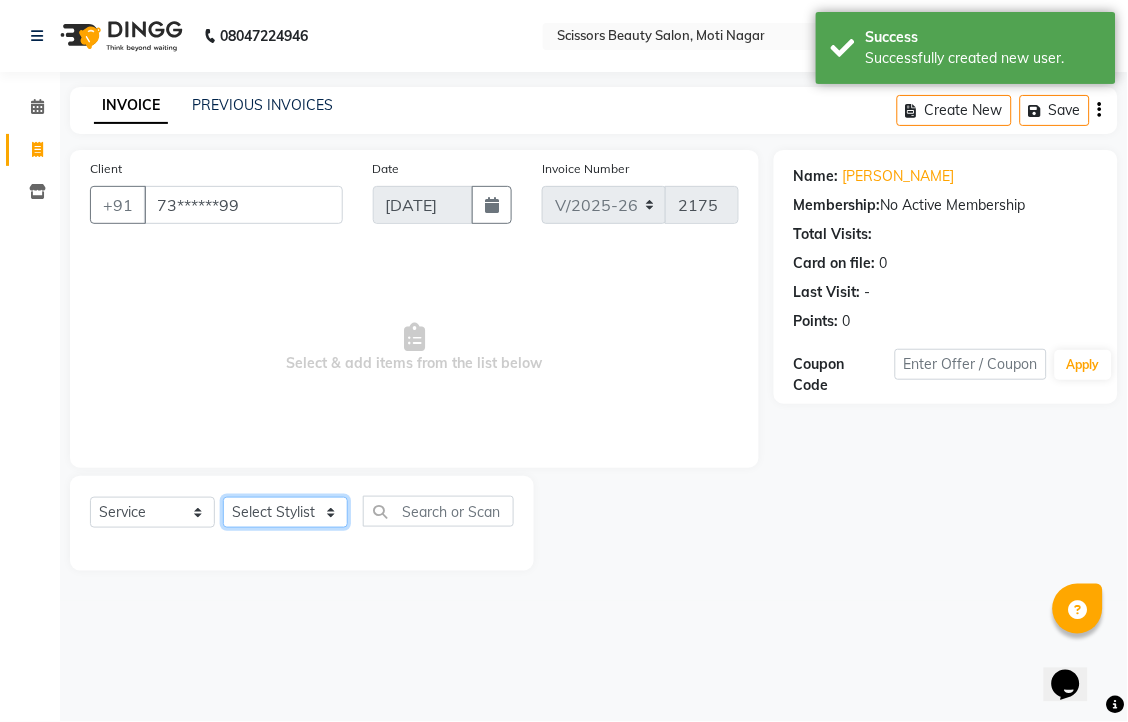 select on "81450" 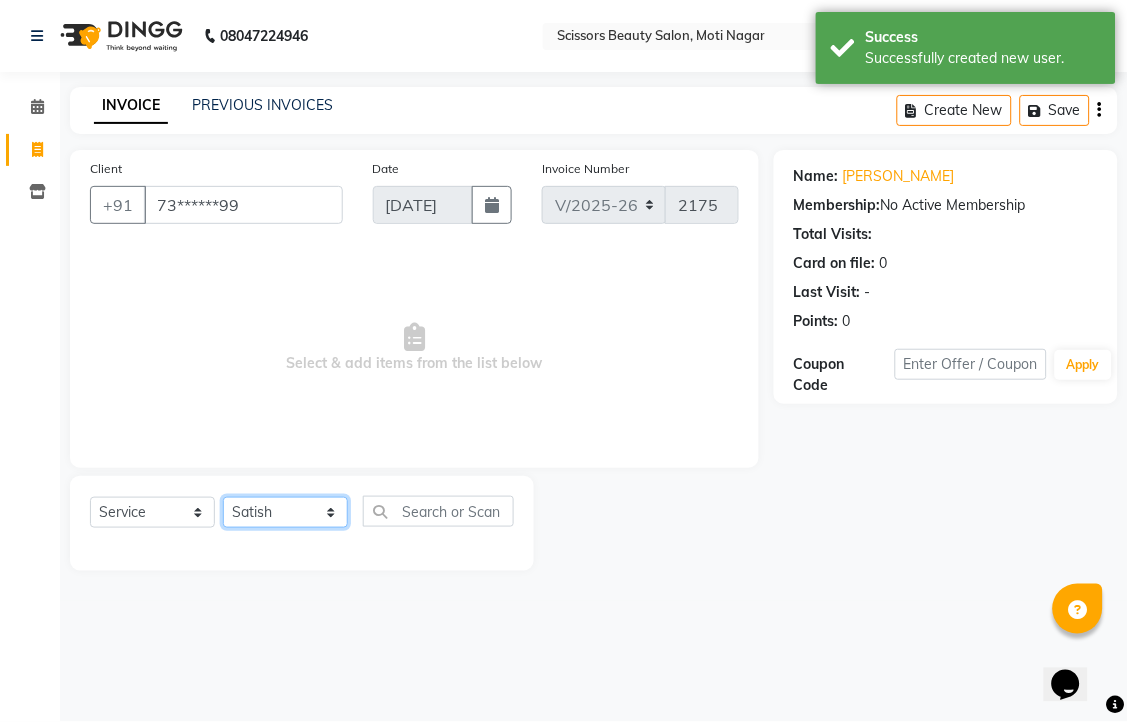 click on "Select Stylist [PERSON_NAME] [PERSON_NAME] Sir Staff" 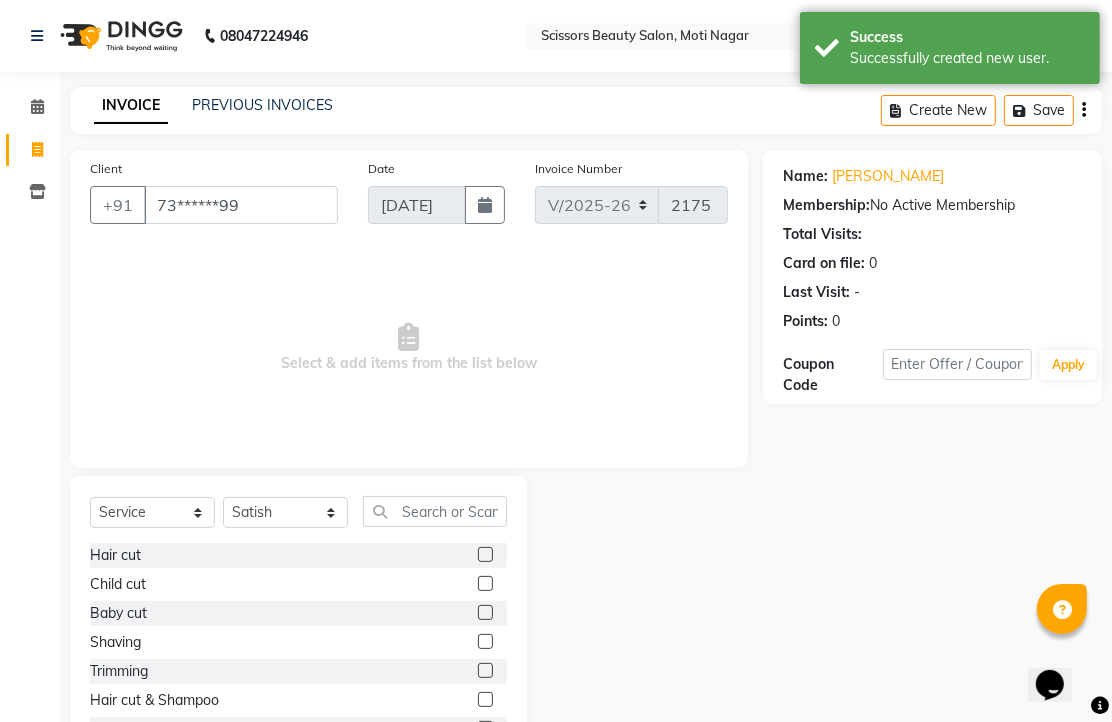 click 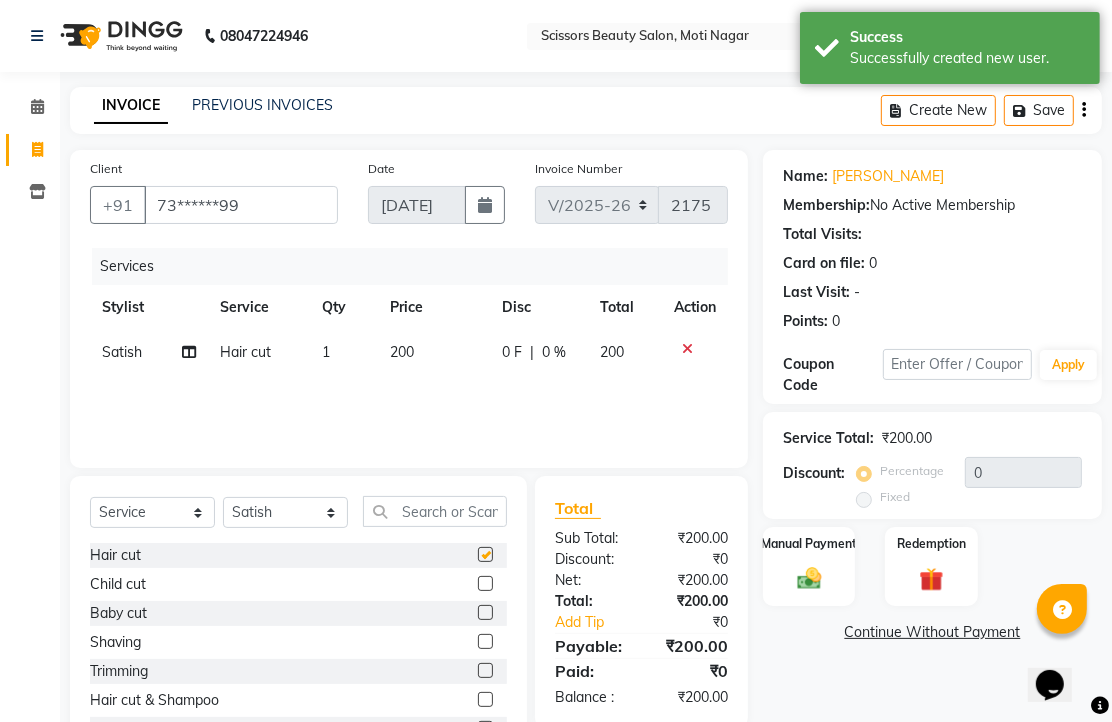 checkbox on "false" 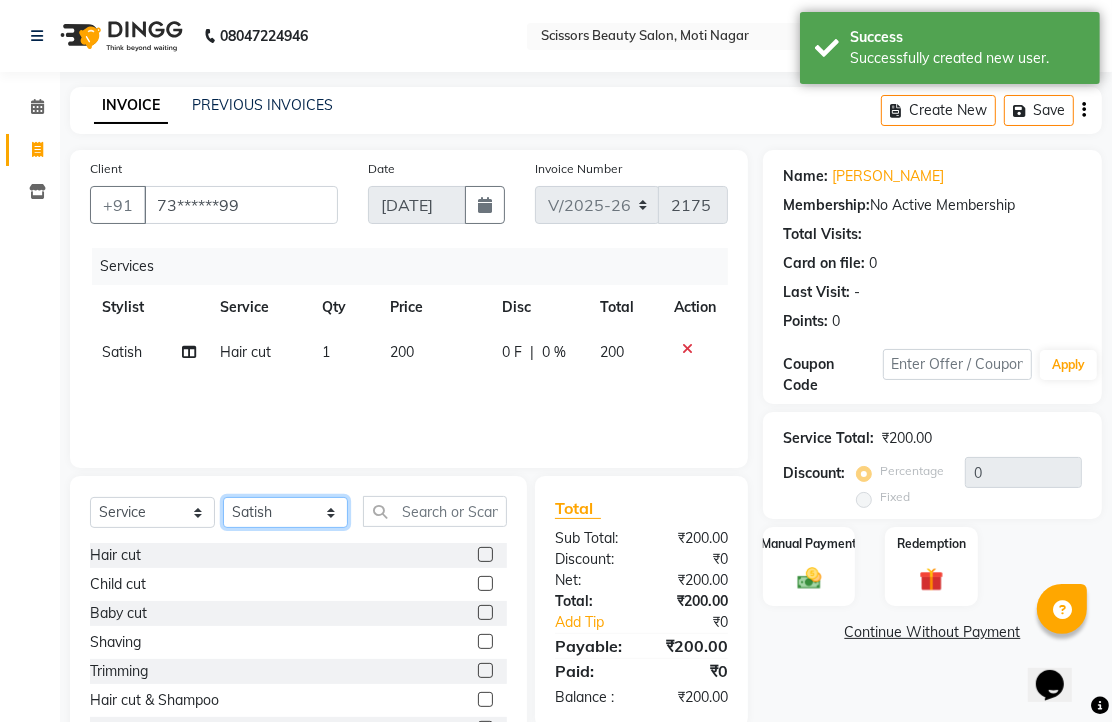 drag, startPoint x: 311, startPoint y: 572, endPoint x: 315, endPoint y: 558, distance: 14.56022 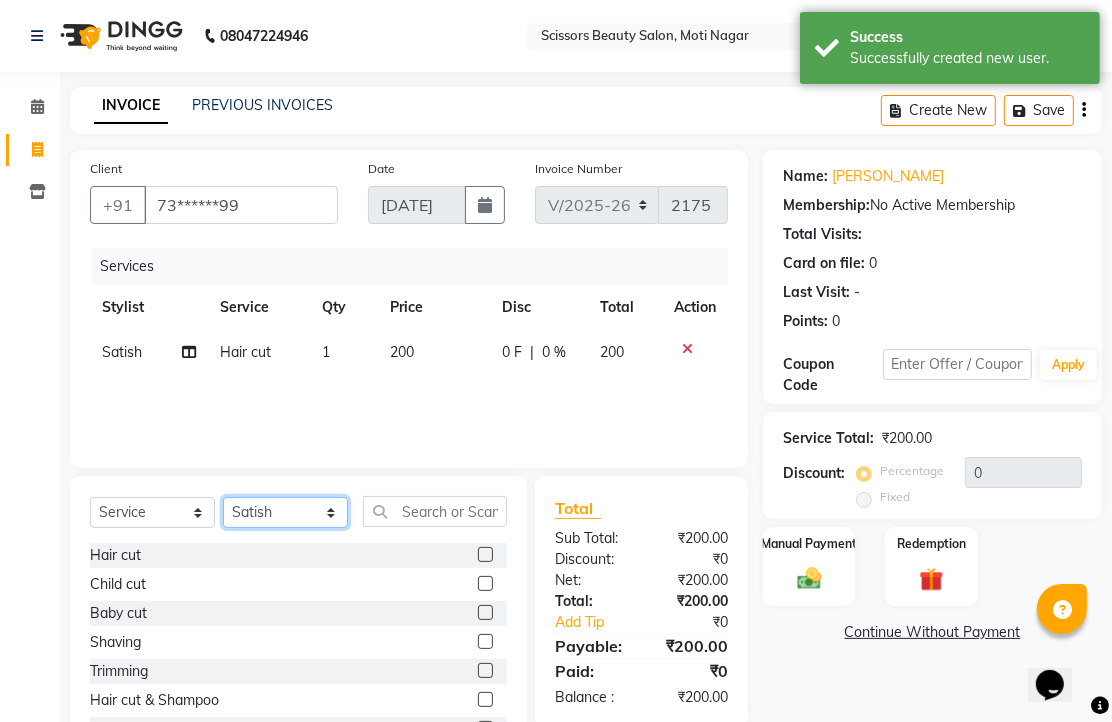click on "Select Stylist [PERSON_NAME] [PERSON_NAME] Sir Staff" 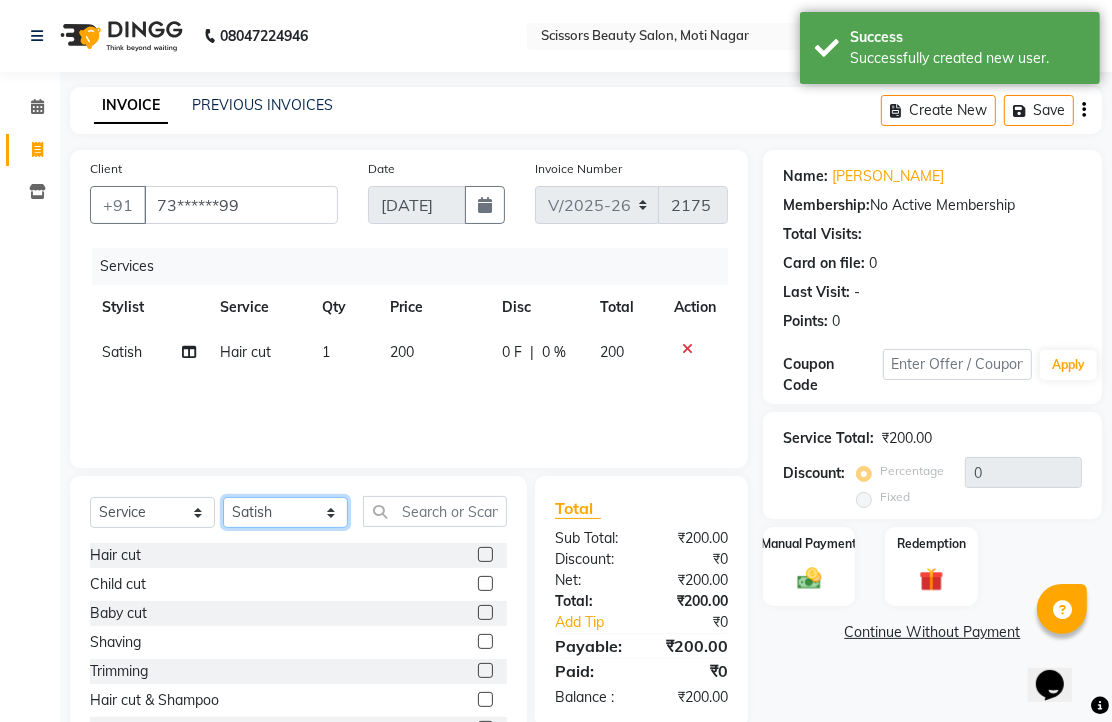 select on "78710" 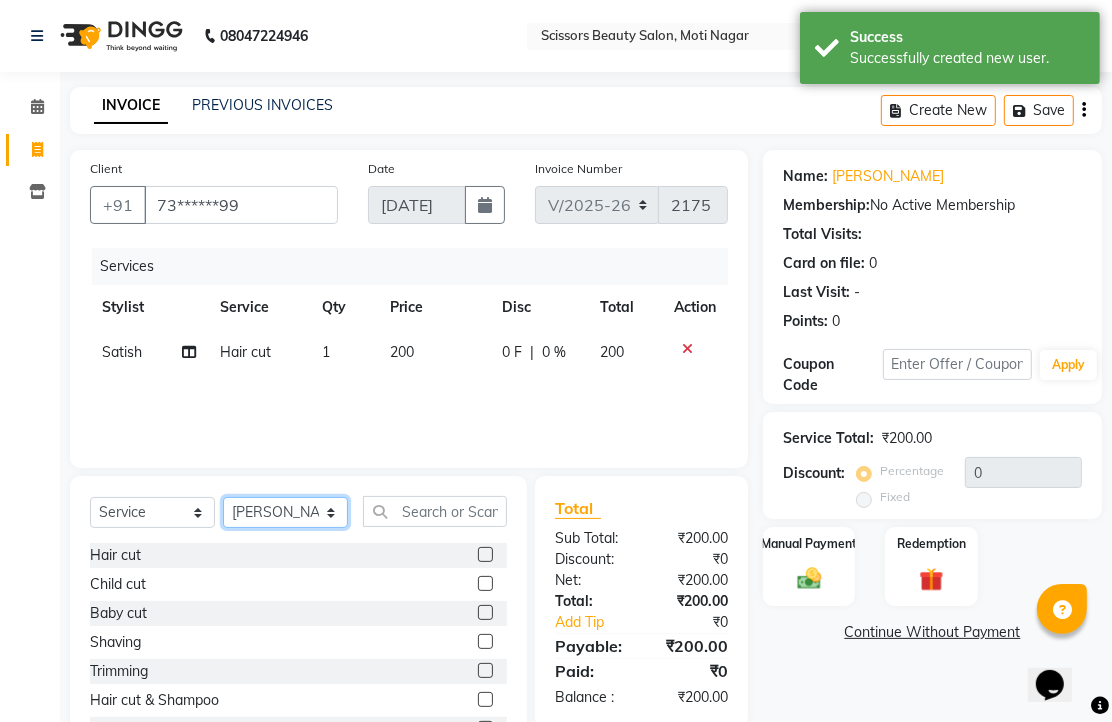 click on "Select Stylist [PERSON_NAME] [PERSON_NAME] Sir Staff" 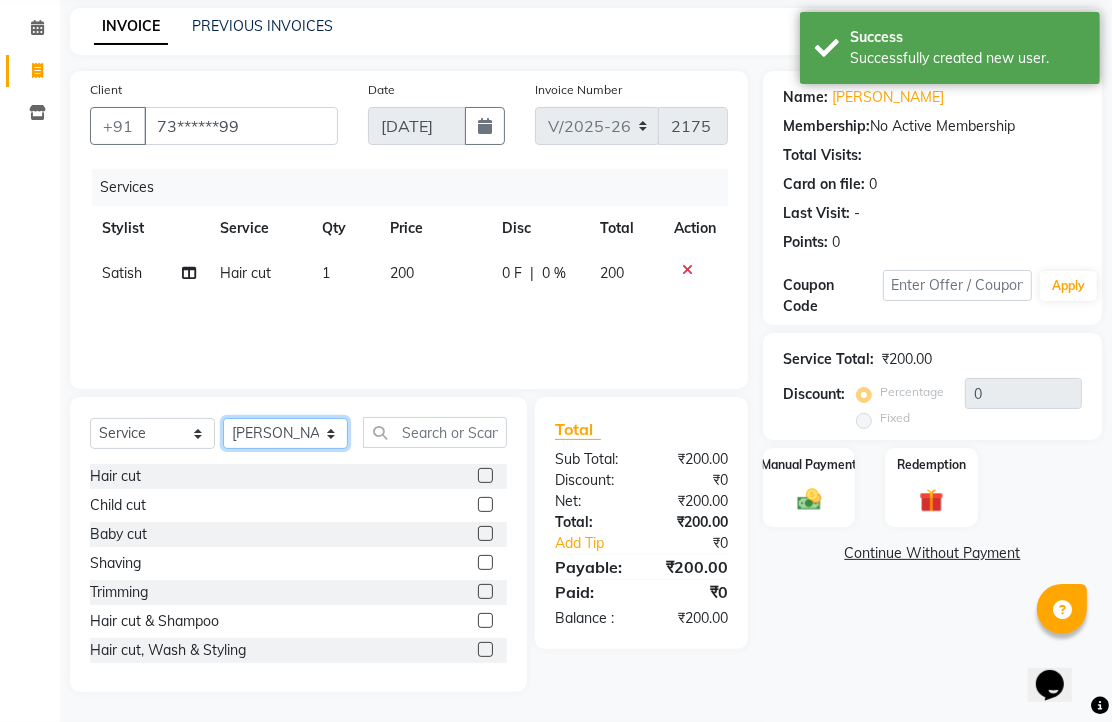 scroll, scrollTop: 157, scrollLeft: 0, axis: vertical 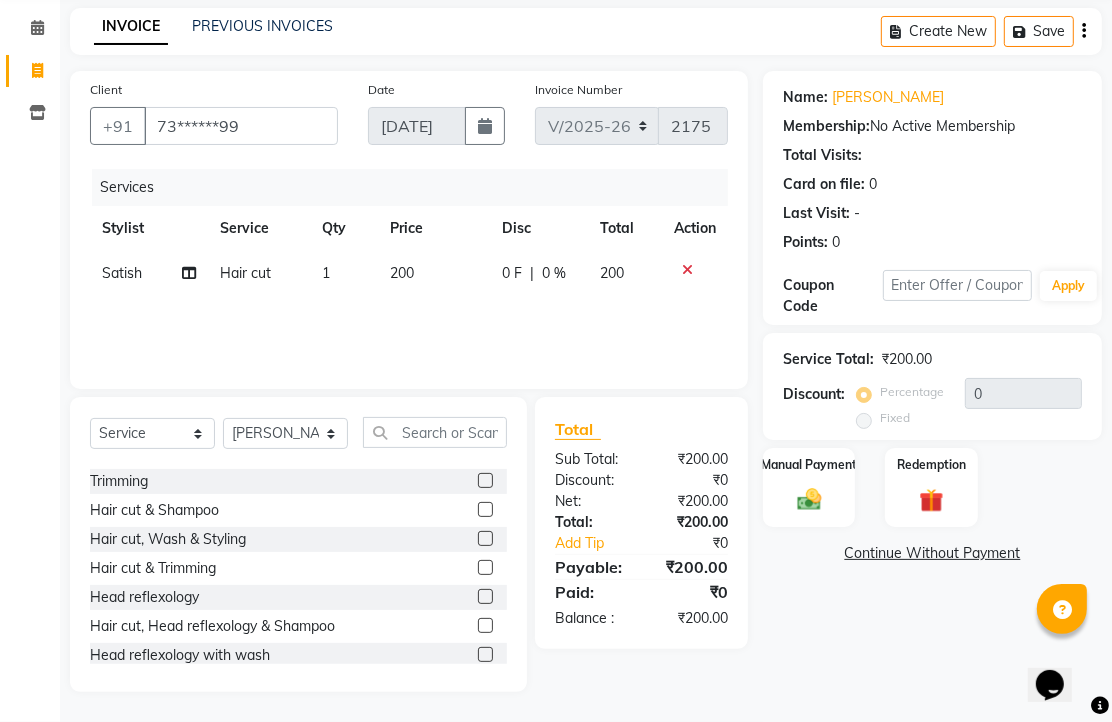 click 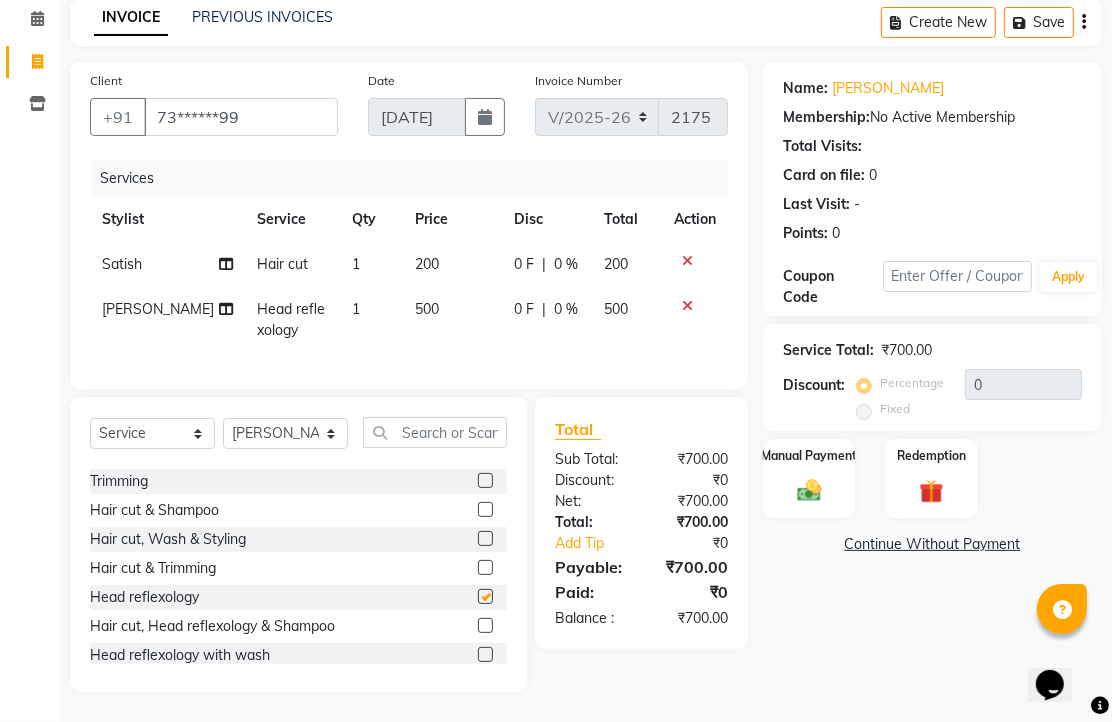checkbox on "false" 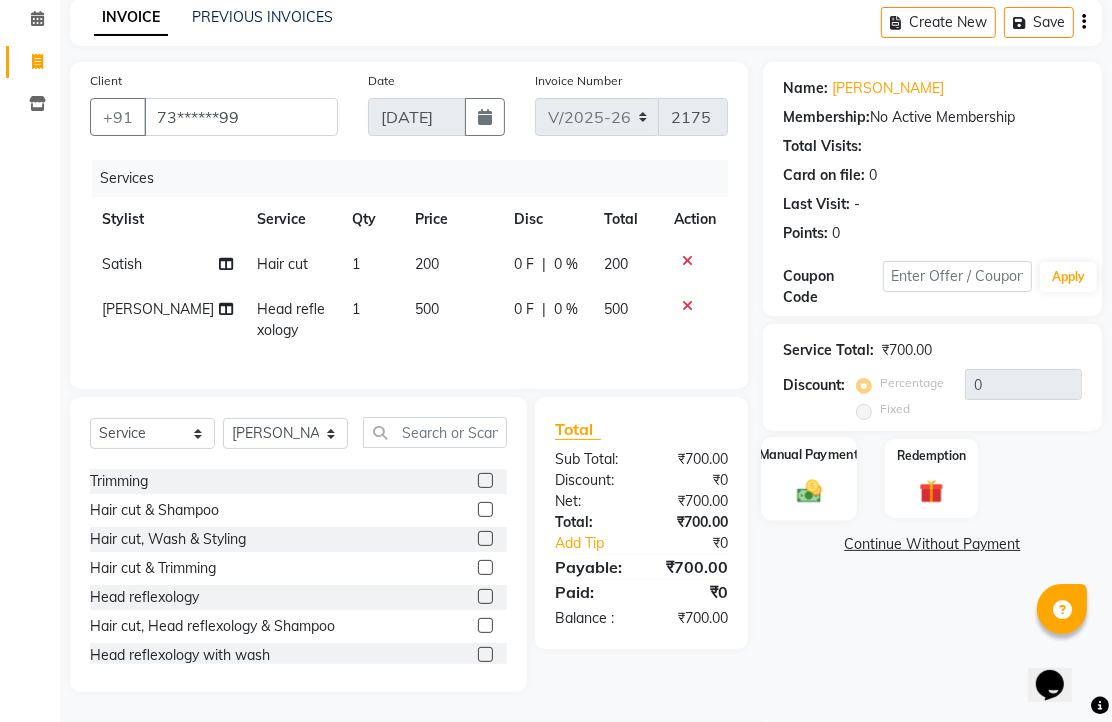 click 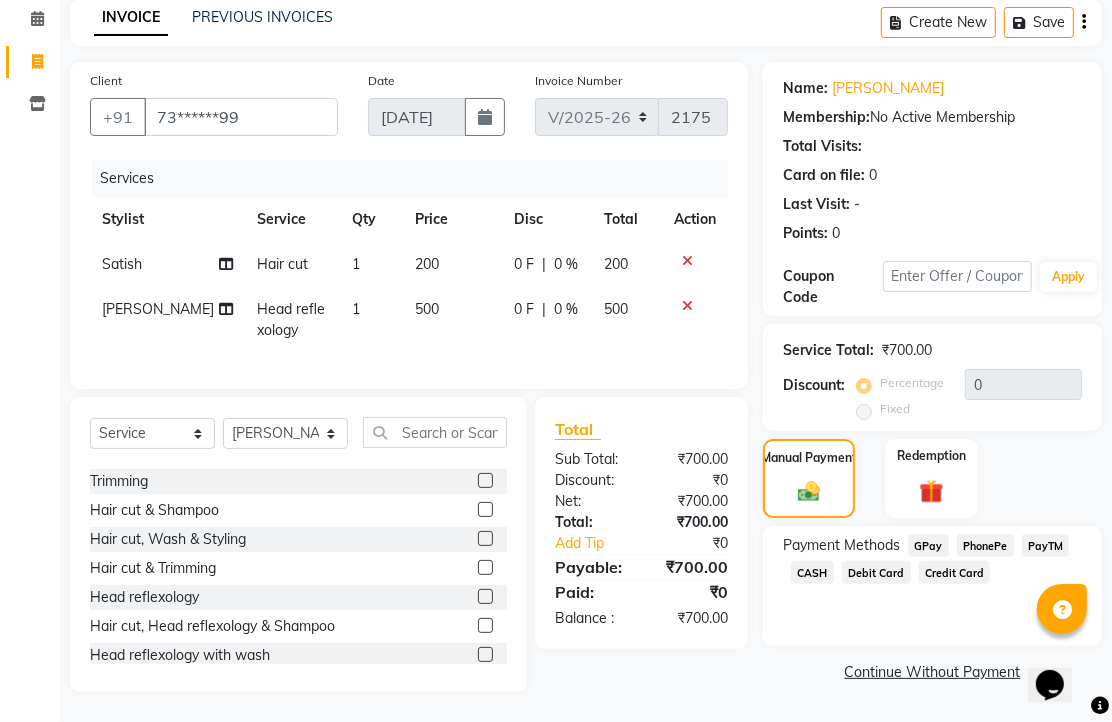 click on "PhonePe" 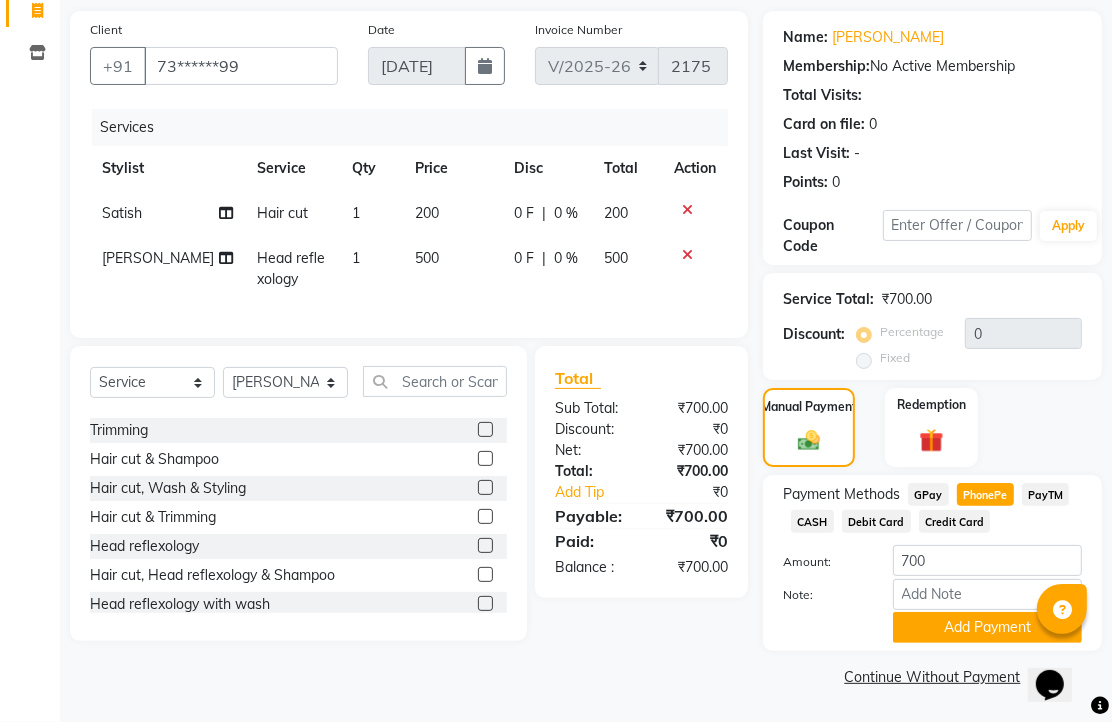 click on "GPay" 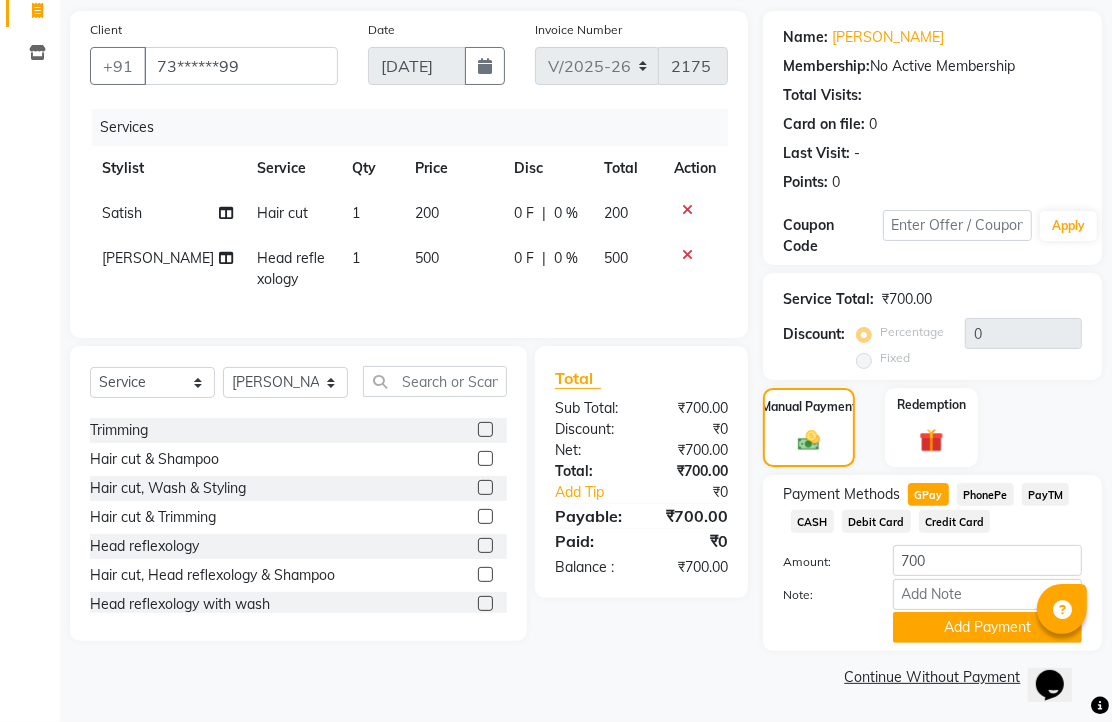 scroll, scrollTop: 248, scrollLeft: 0, axis: vertical 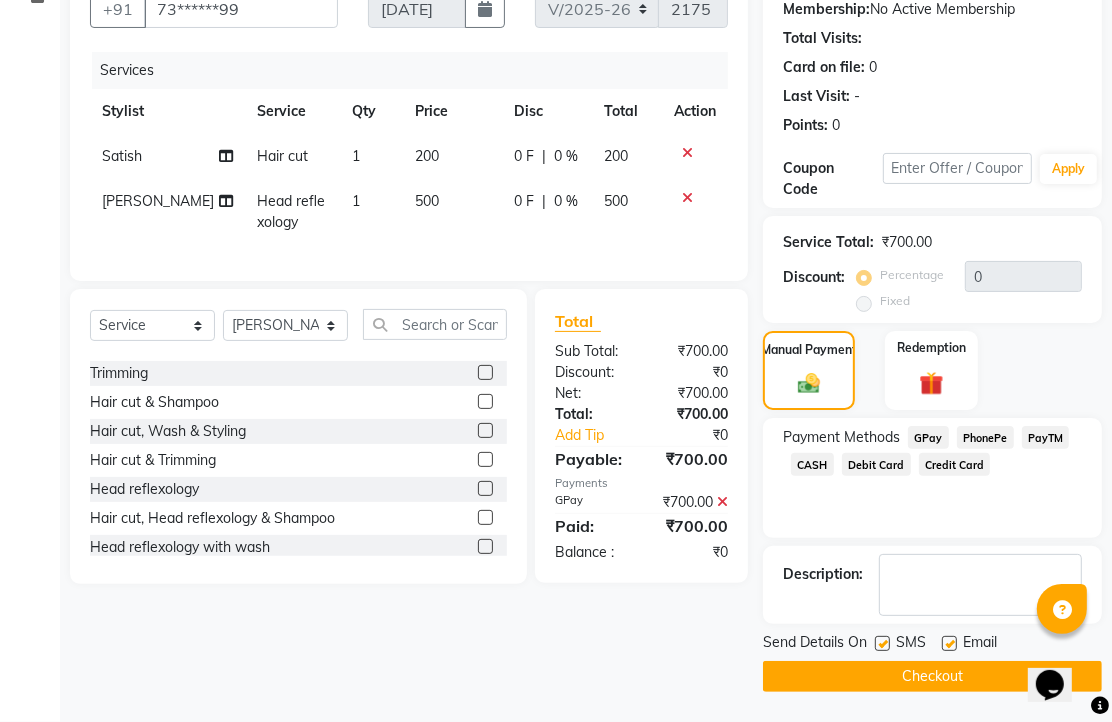 click 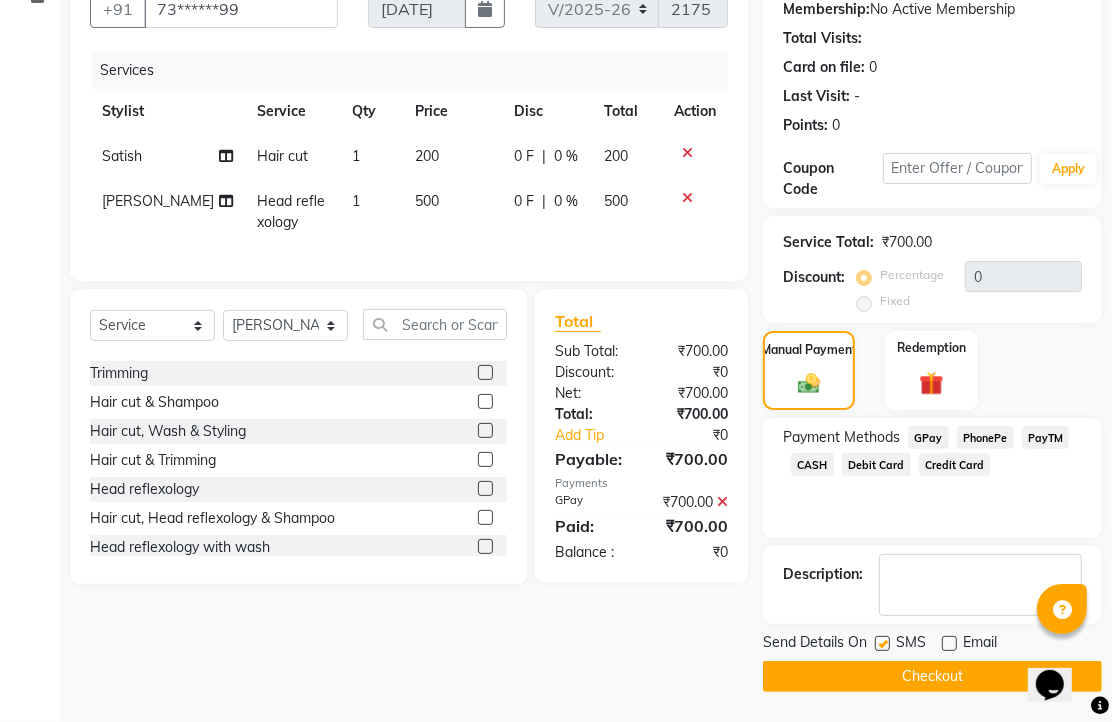 click on "Checkout" 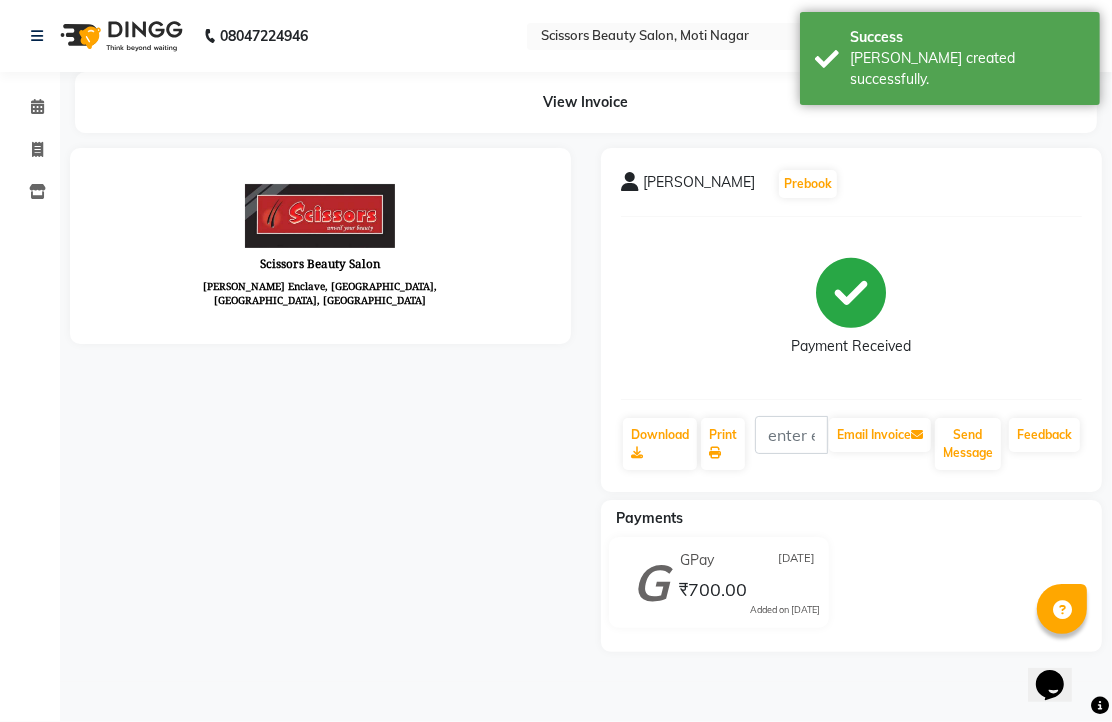 scroll, scrollTop: 0, scrollLeft: 0, axis: both 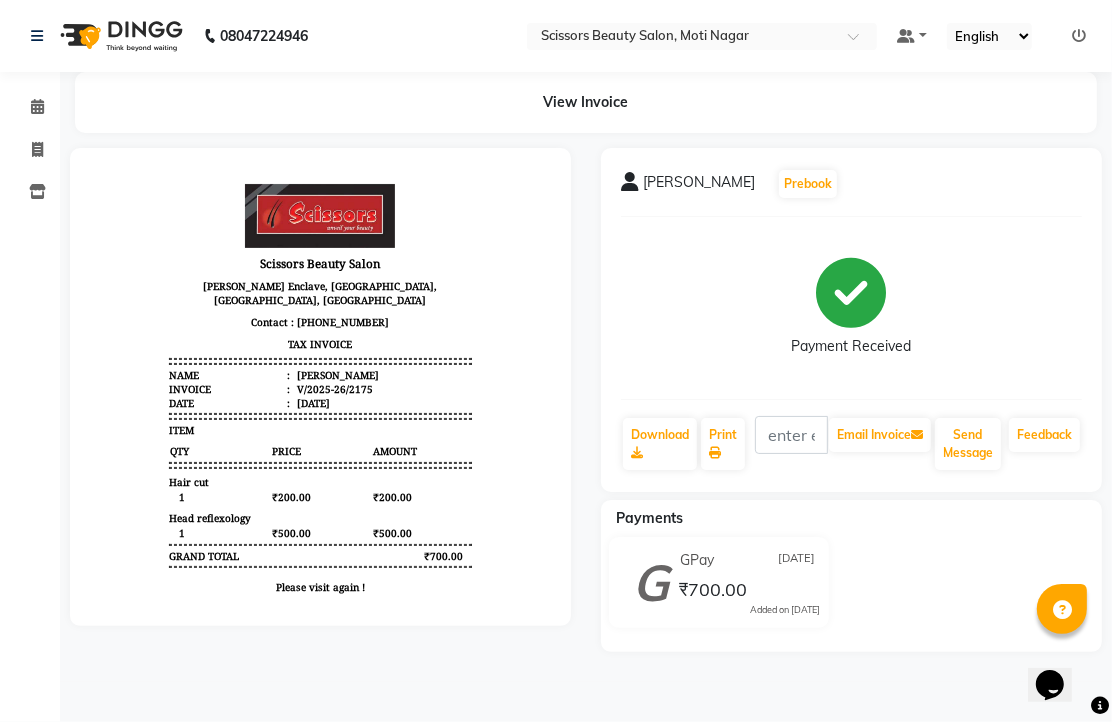 drag, startPoint x: 201, startPoint y: 316, endPoint x: 227, endPoint y: 498, distance: 183.84776 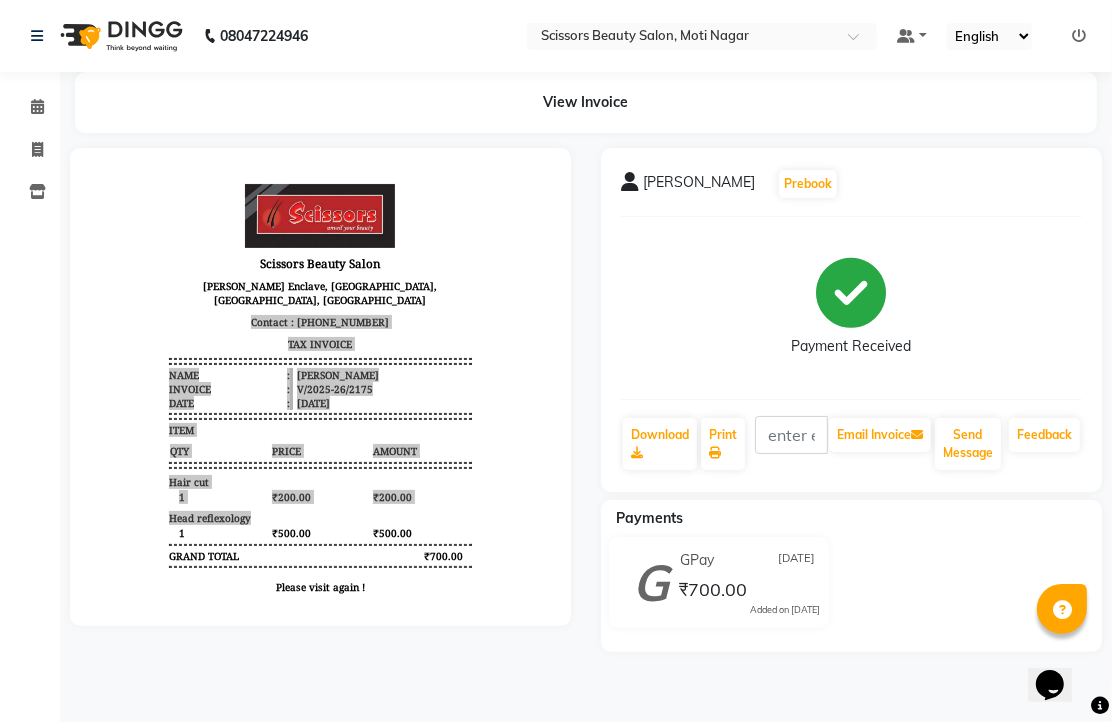 click at bounding box center (320, 387) 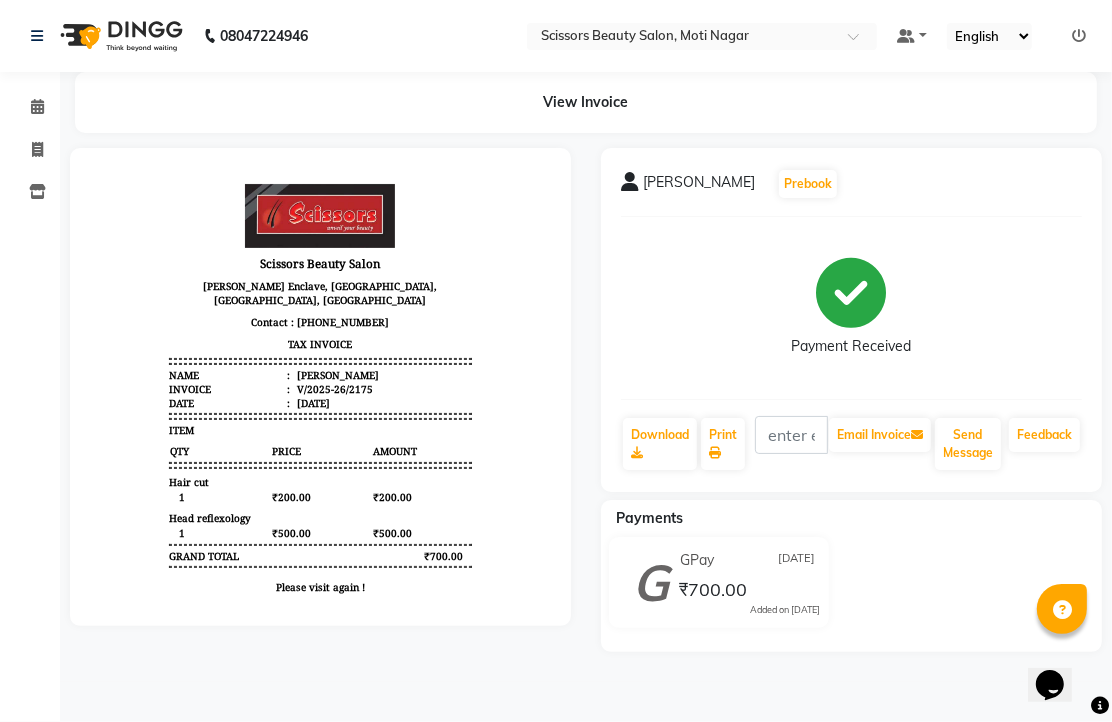 click on "Scissors Beauty Salon
[PERSON_NAME] Enclave, [GEOGRAPHIC_DATA], [GEOGRAPHIC_DATA], [GEOGRAPHIC_DATA]
Contact : [PHONE_NUMBER]
TAX INVOICE
Name  :
[PERSON_NAME]
Invoice  :
V/2025-26/2175
Date  :
[DATE]
ITEM
QTY
PRICE
AMOUNT
1" at bounding box center (319, 394) 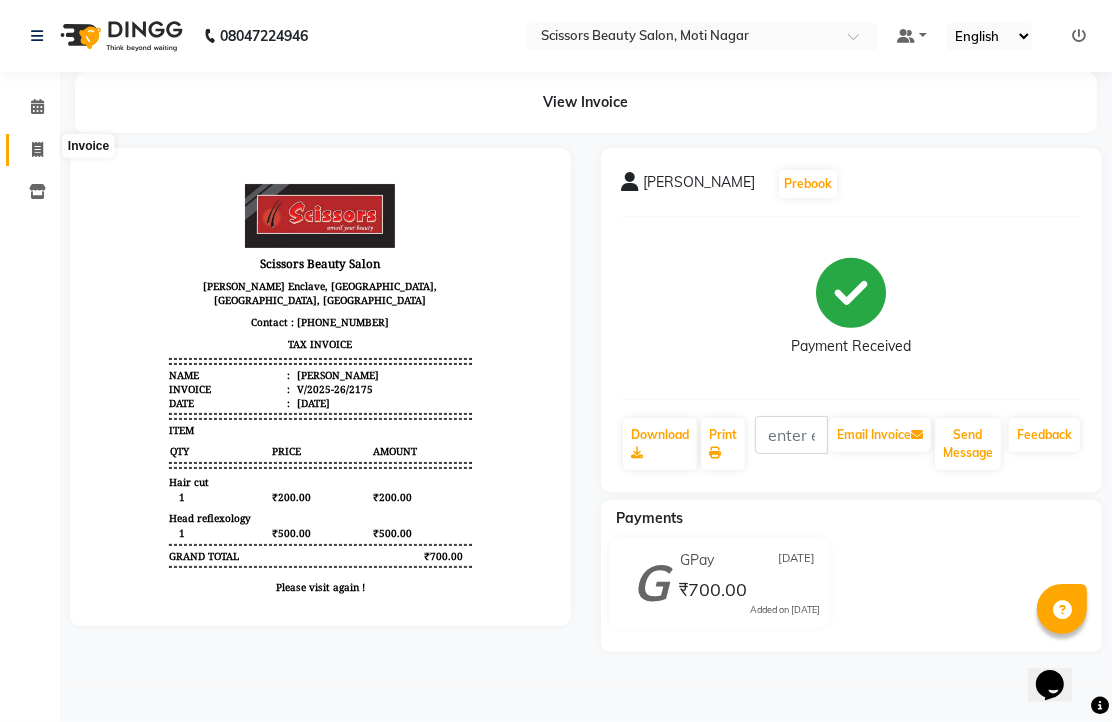 click 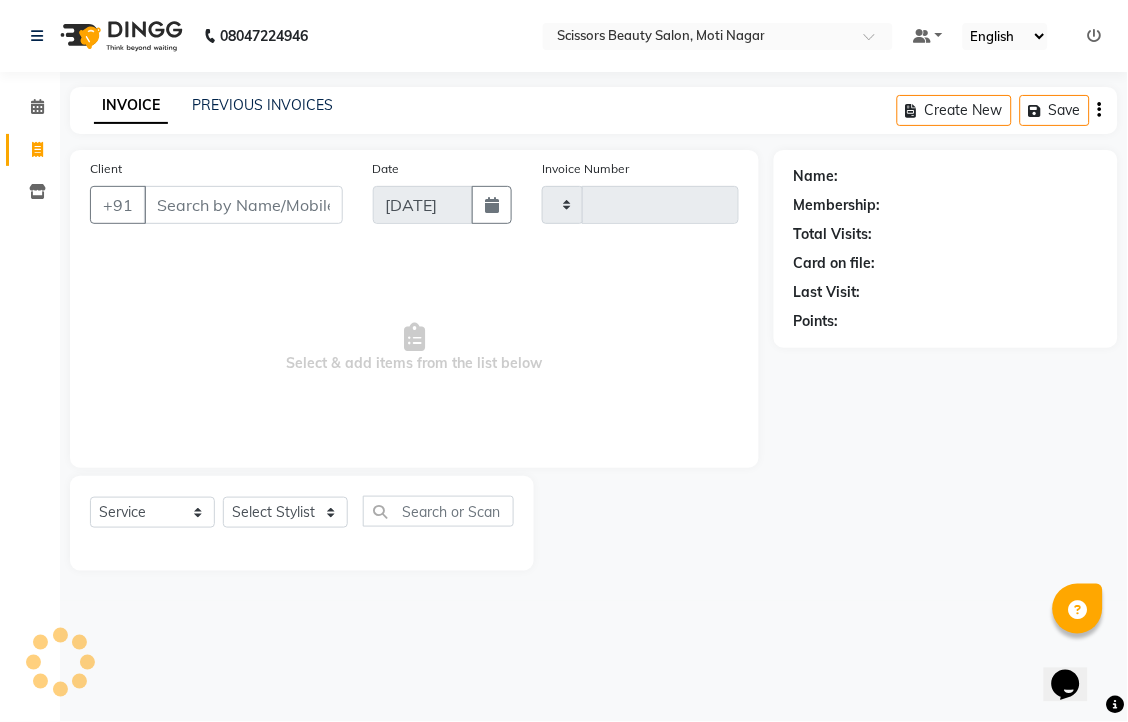 type on "2176" 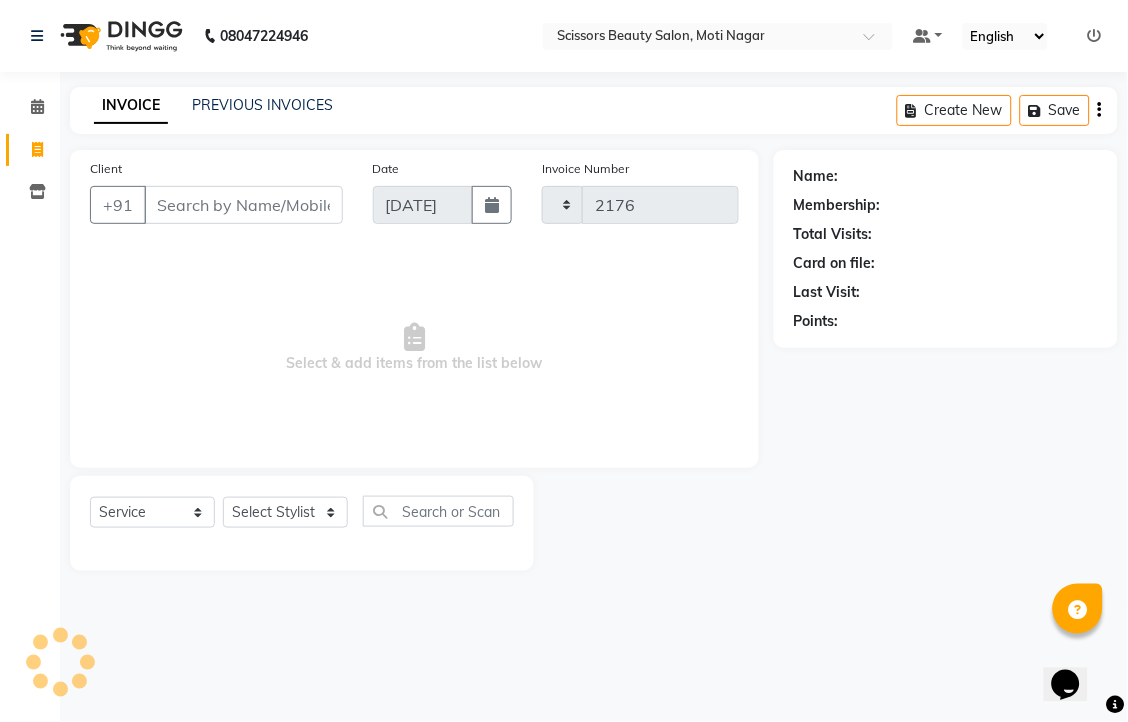 select on "7057" 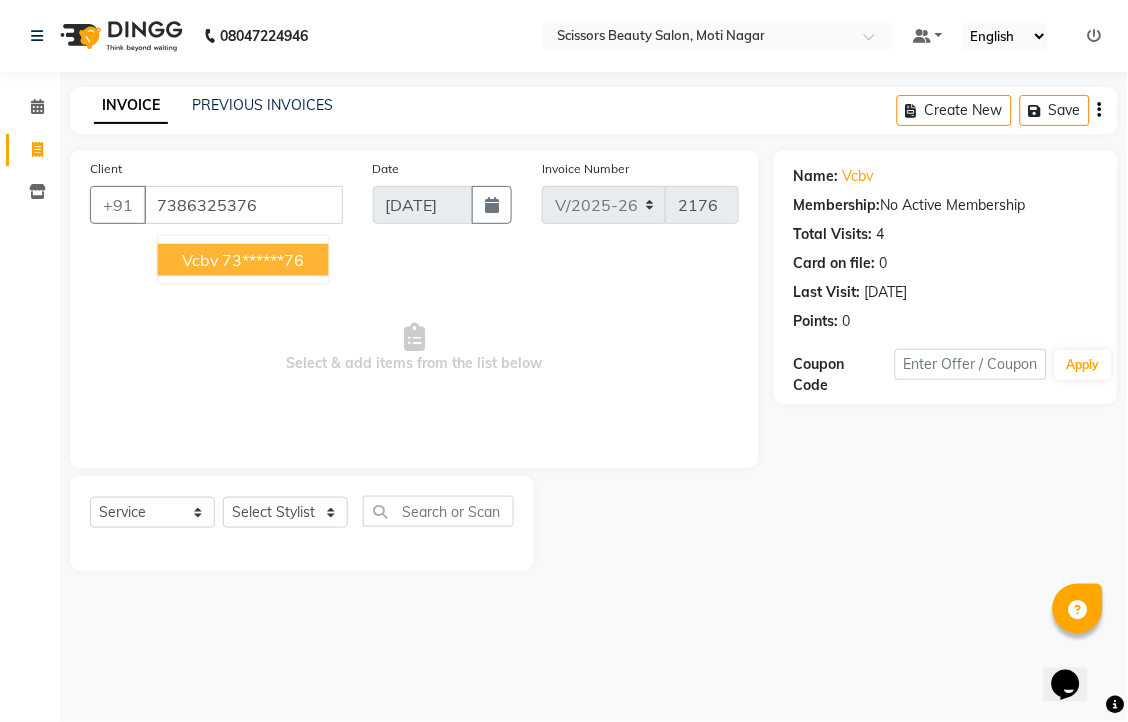 click on "73******76" at bounding box center [264, 260] 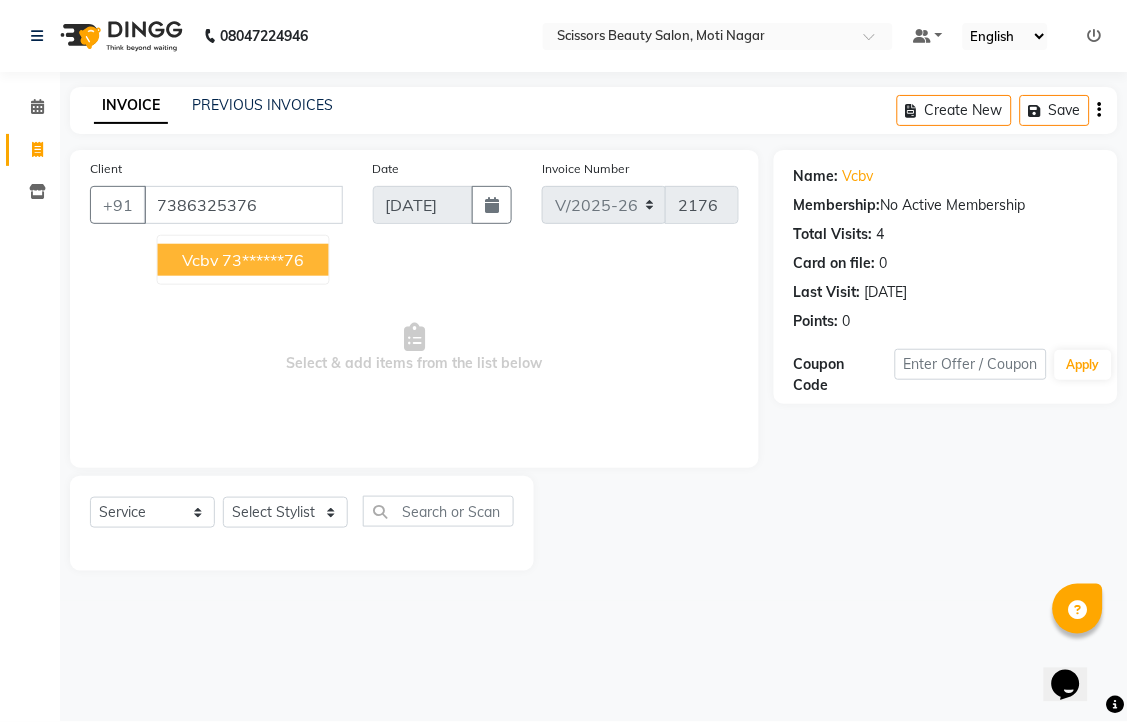 type on "73******76" 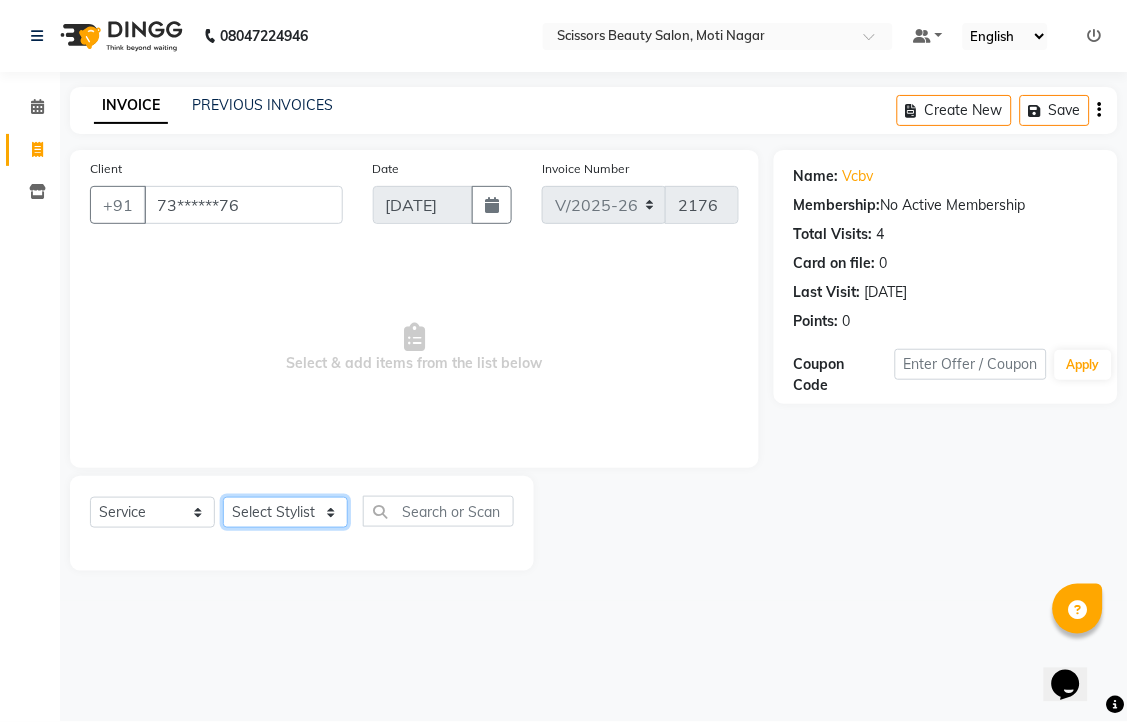 click on "Select Stylist [PERSON_NAME] [PERSON_NAME] Sir Staff" 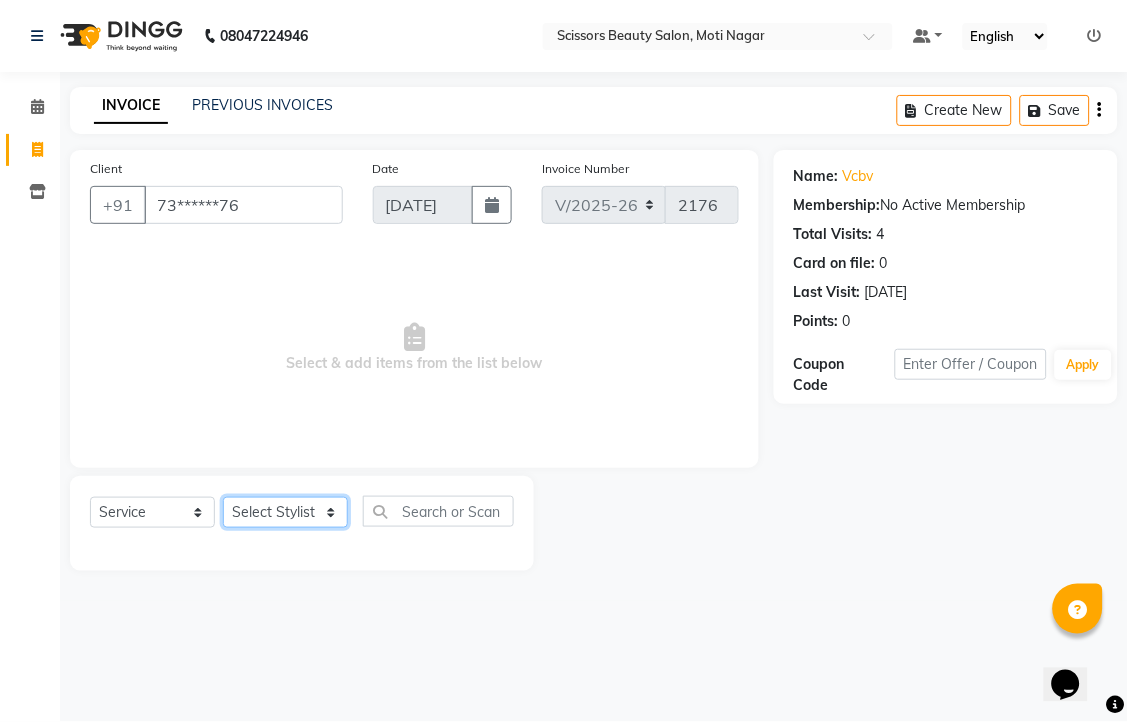 select on "58456" 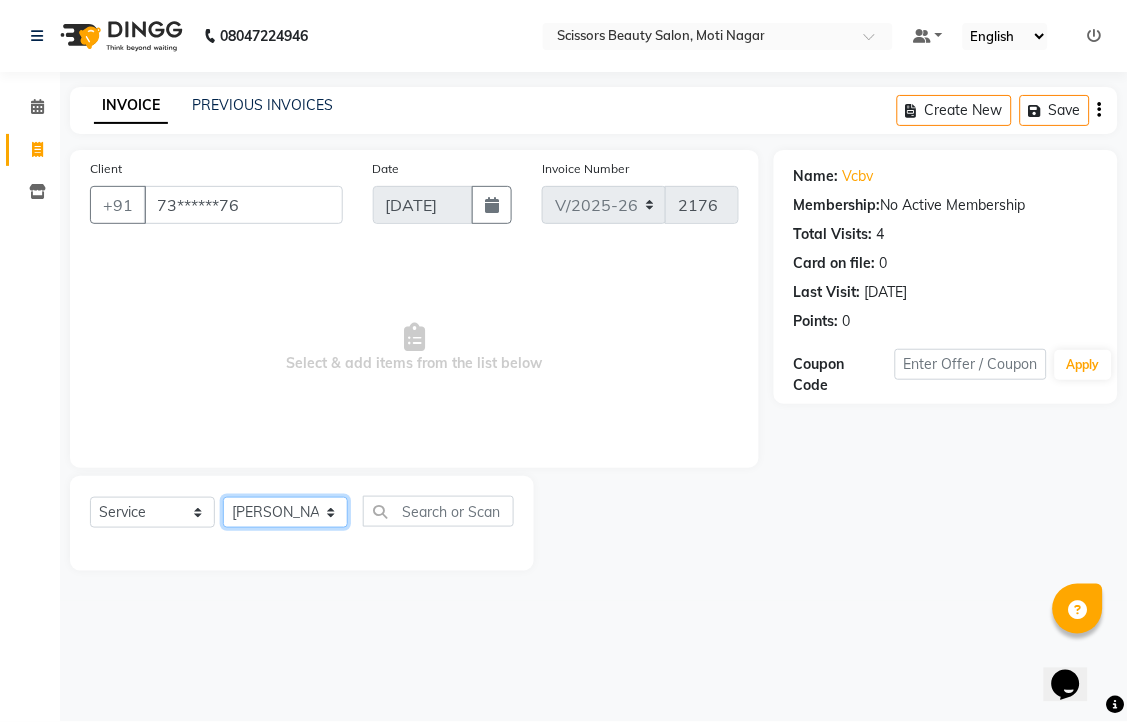 click on "Select Stylist [PERSON_NAME] [PERSON_NAME] Sir Staff" 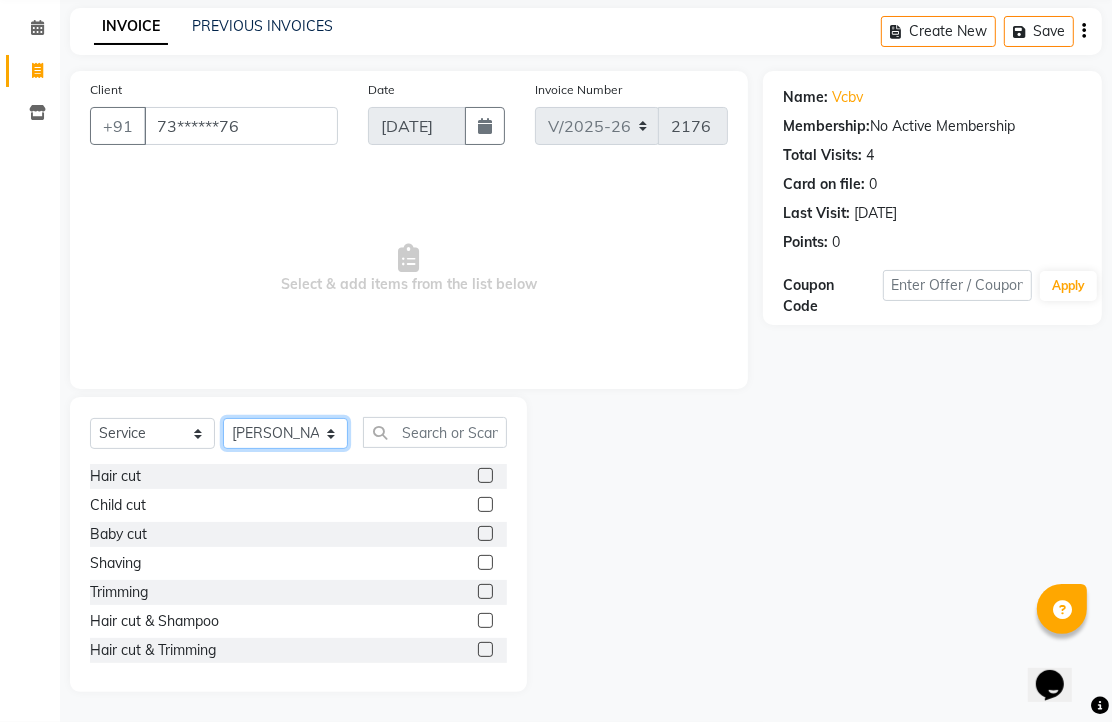 scroll, scrollTop: 147, scrollLeft: 0, axis: vertical 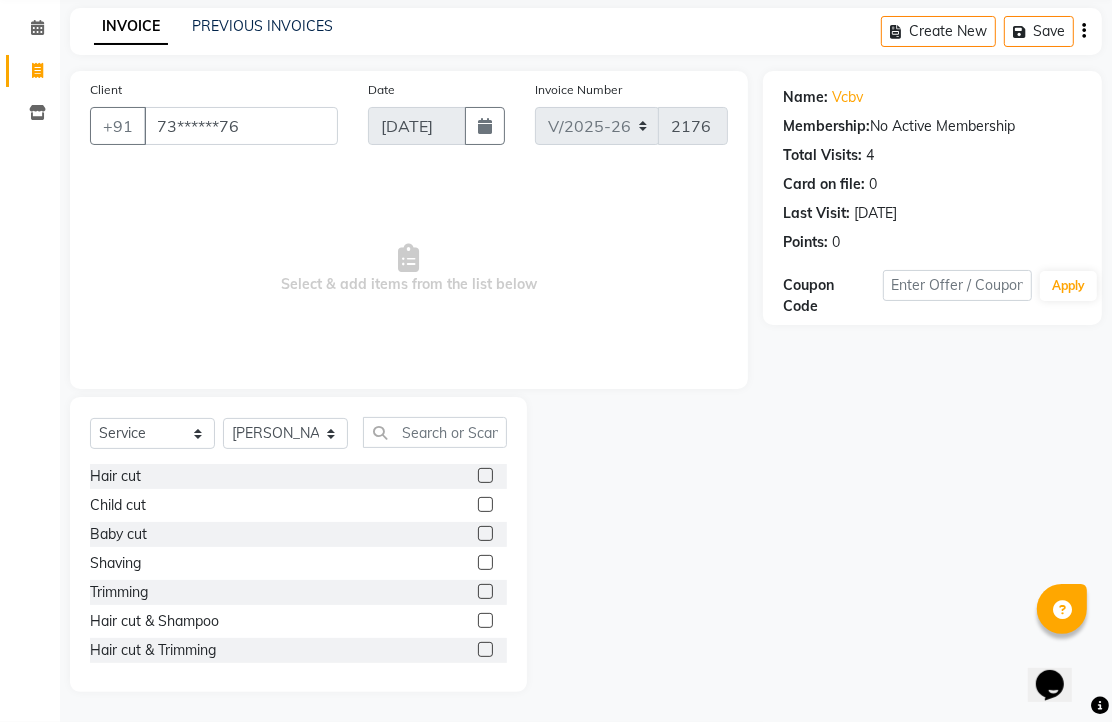 click 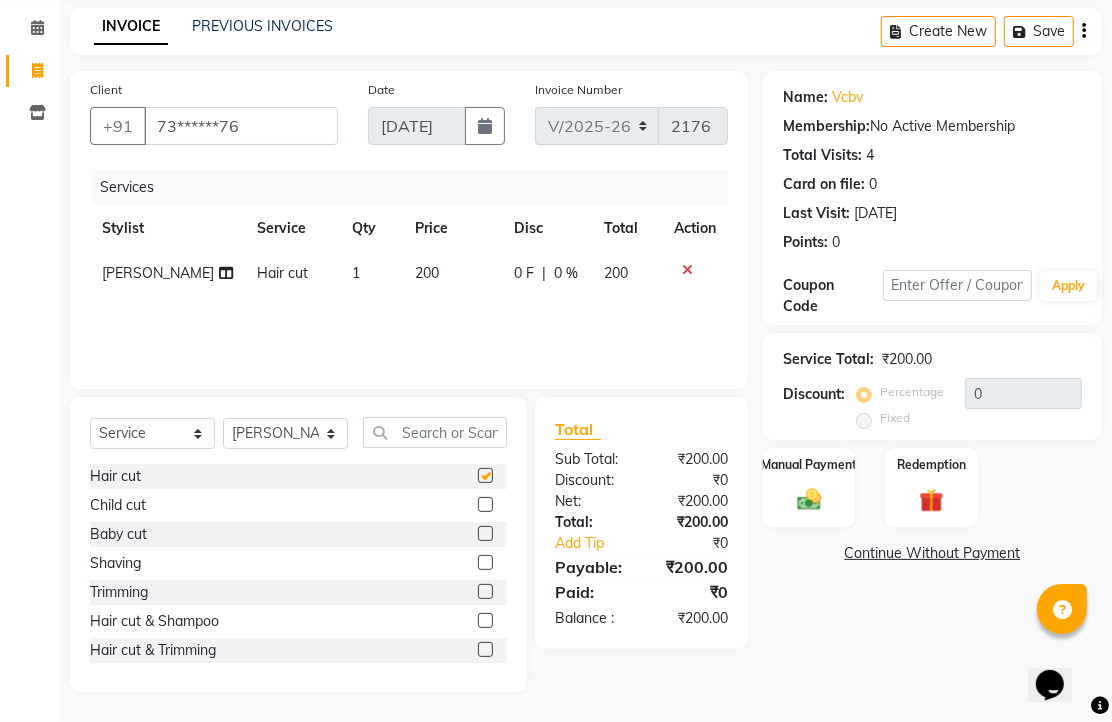 checkbox on "false" 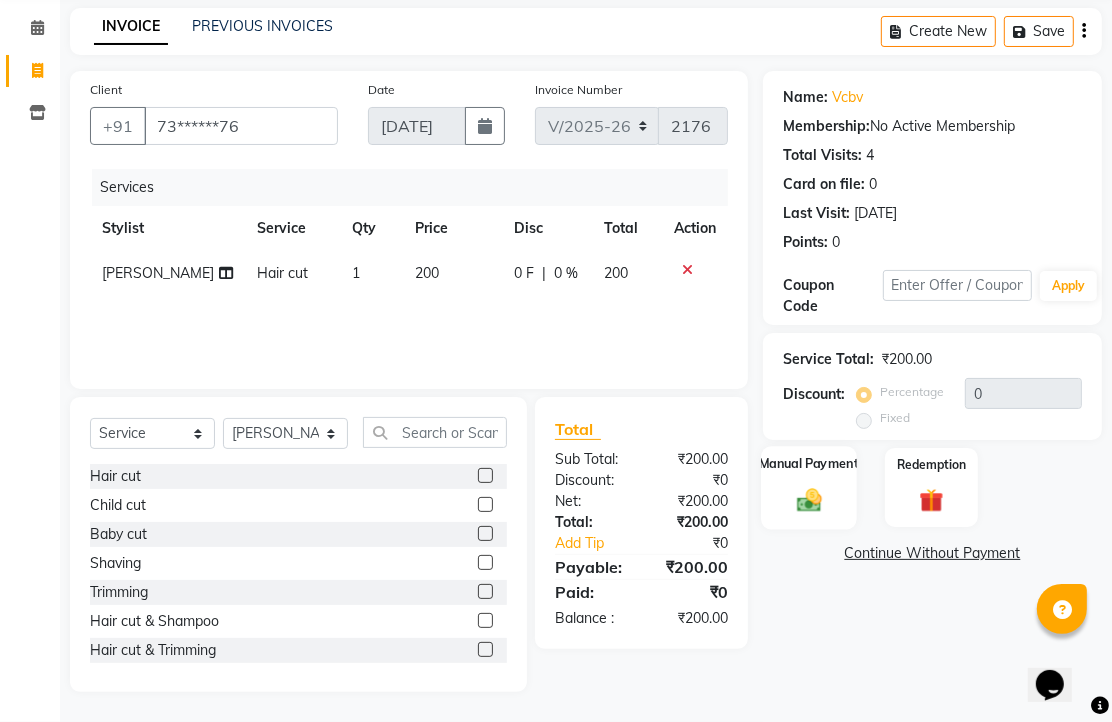 click 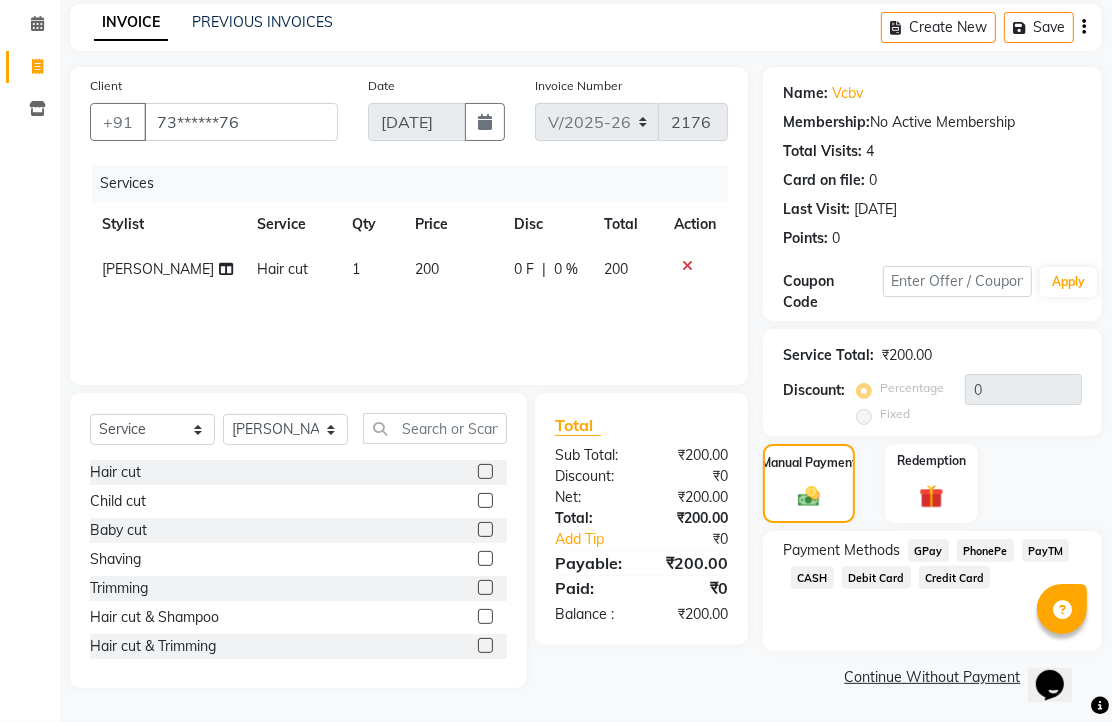scroll, scrollTop: 163, scrollLeft: 0, axis: vertical 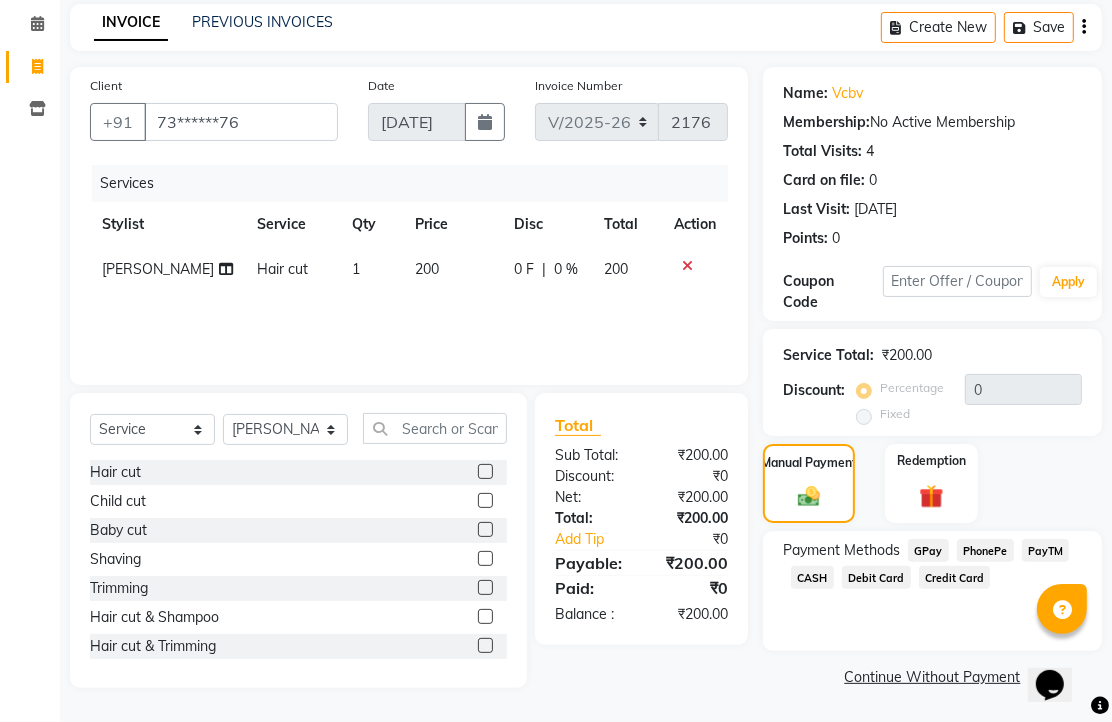 click on "PhonePe" 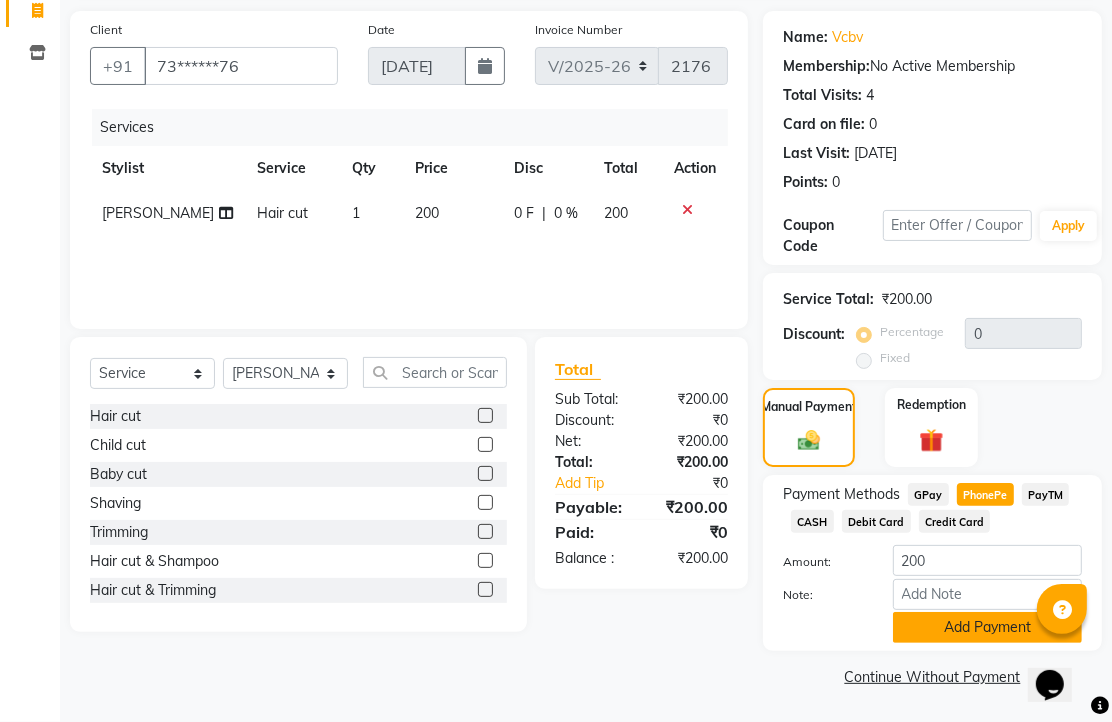 click on "Add Payment" 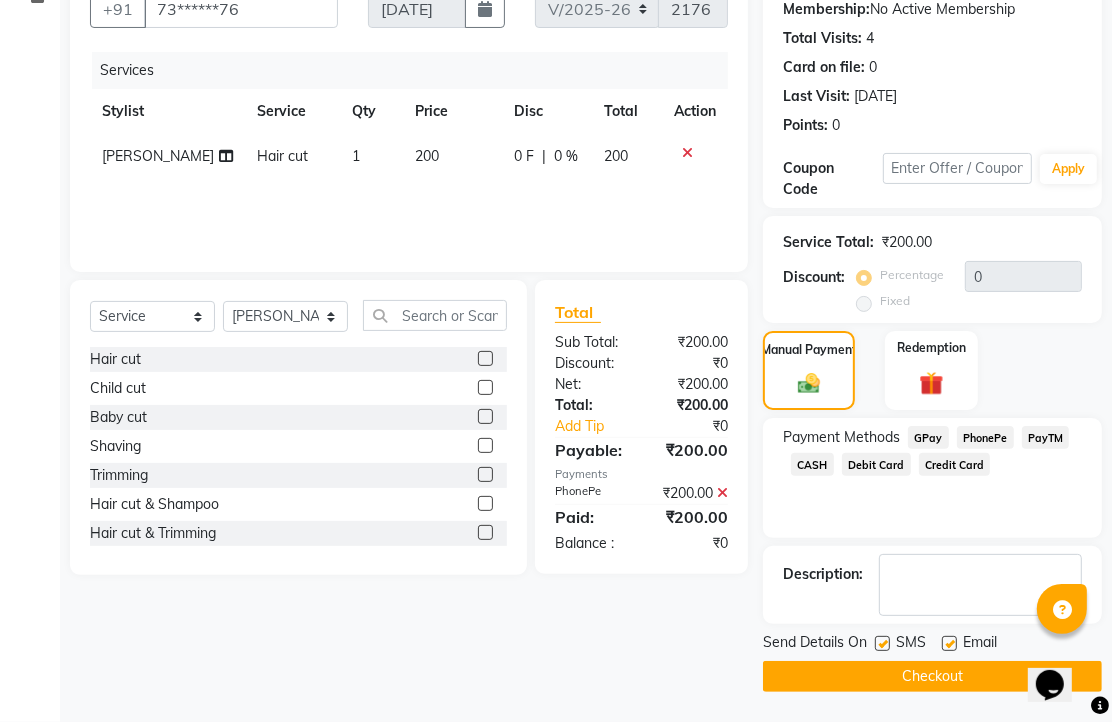 scroll, scrollTop: 304, scrollLeft: 0, axis: vertical 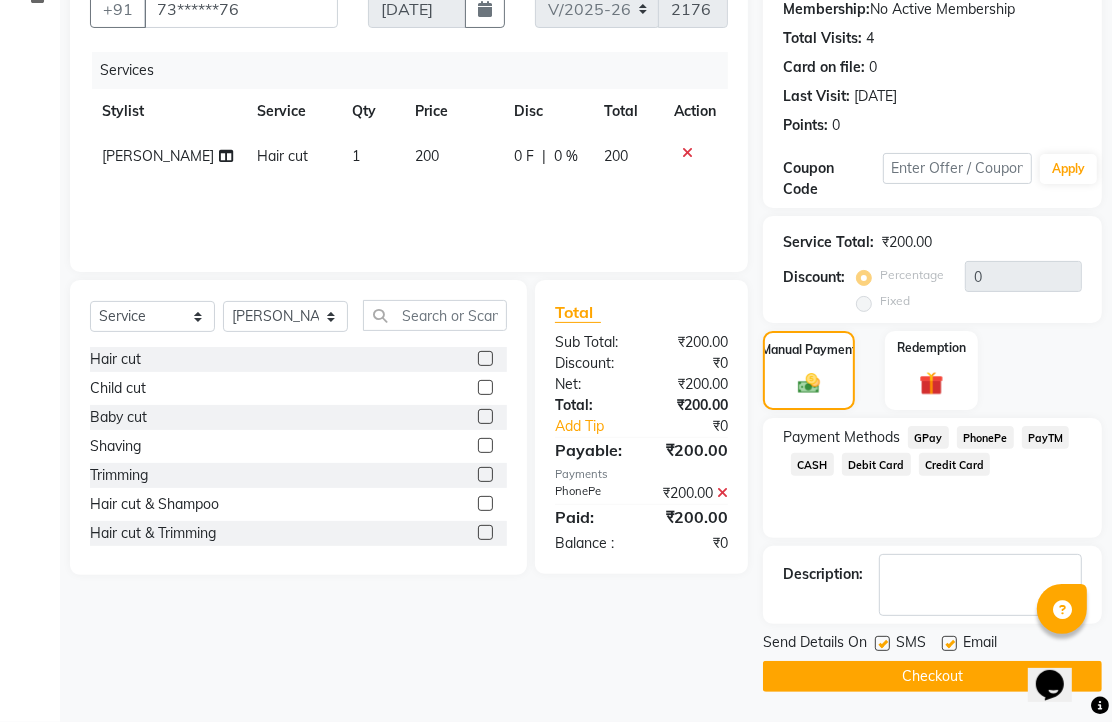 click 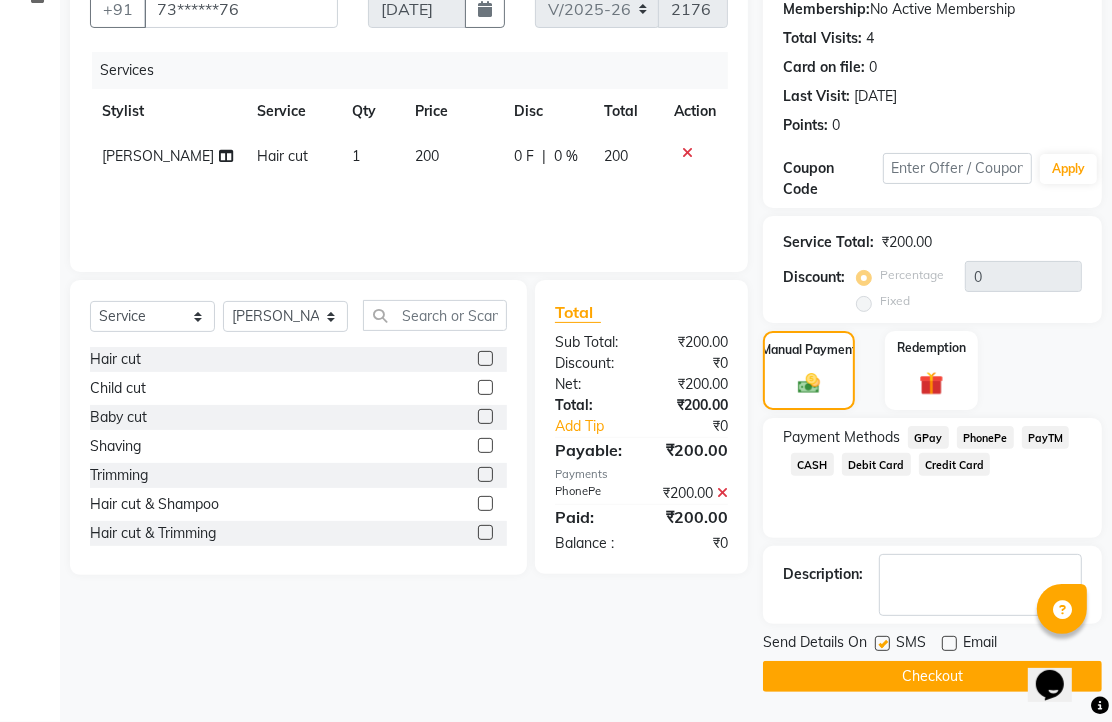 click on "Checkout" 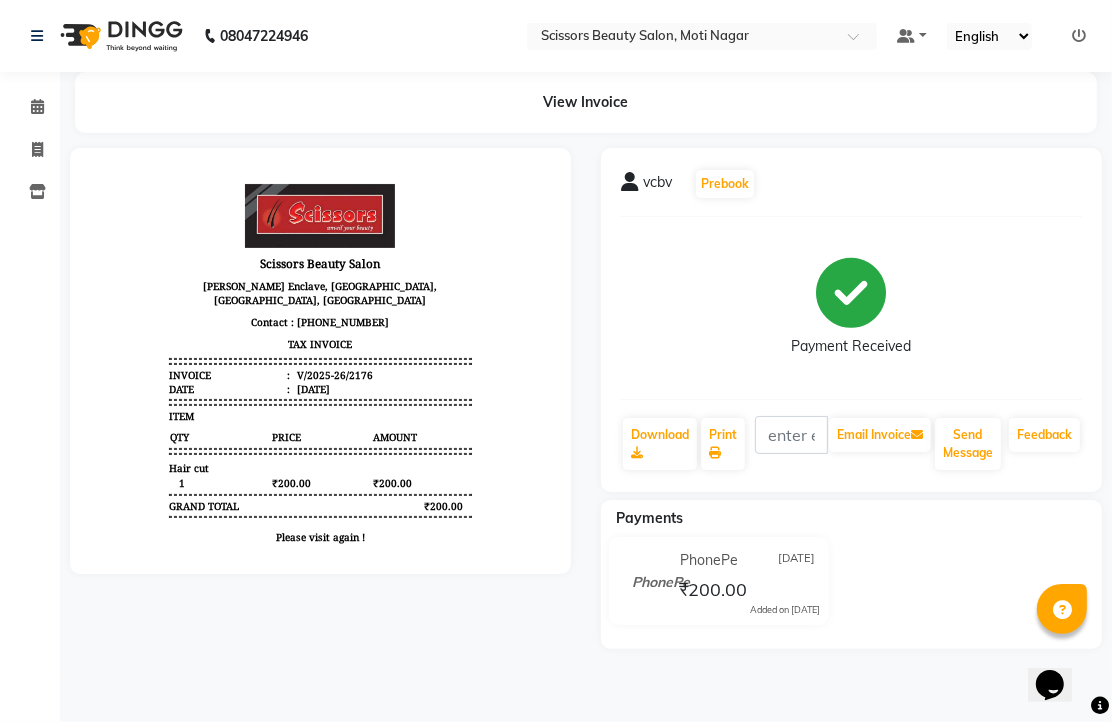 scroll, scrollTop: 16, scrollLeft: 0, axis: vertical 